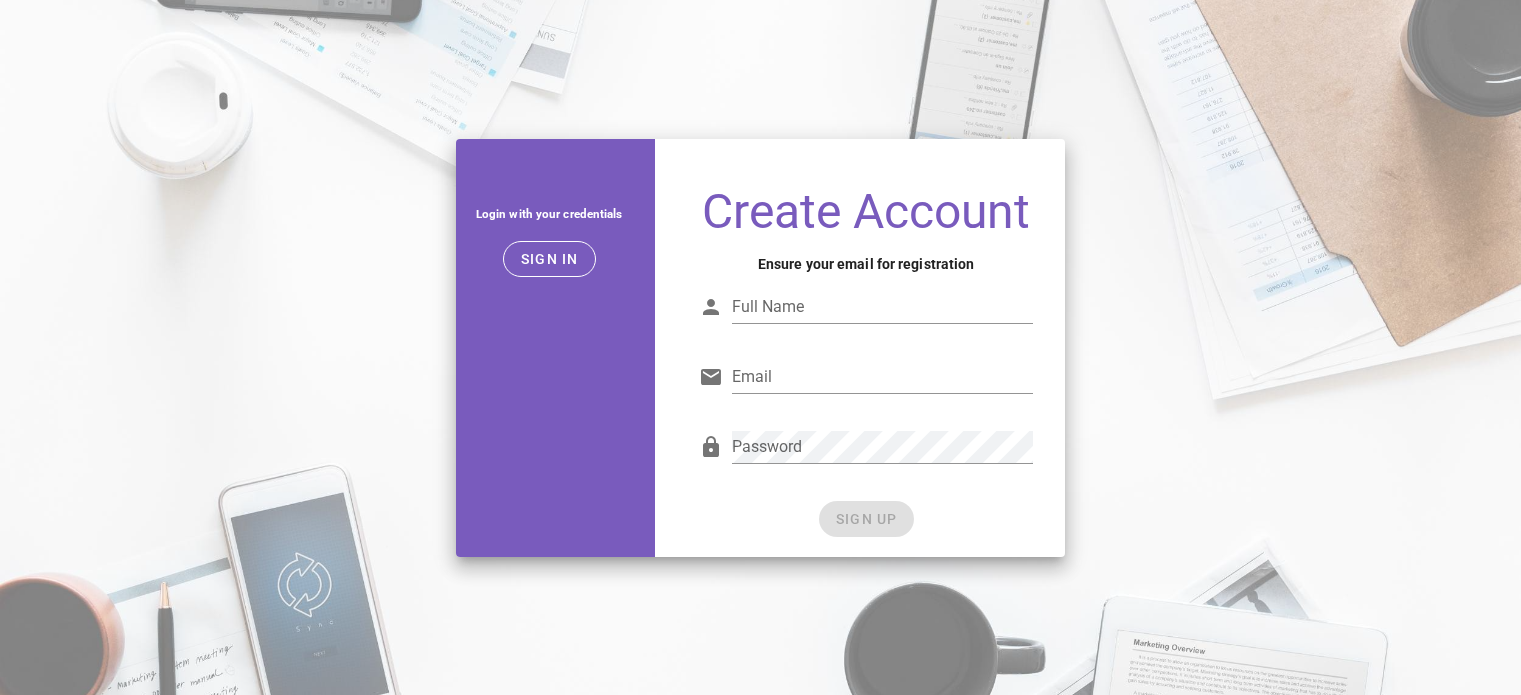 scroll, scrollTop: 0, scrollLeft: 0, axis: both 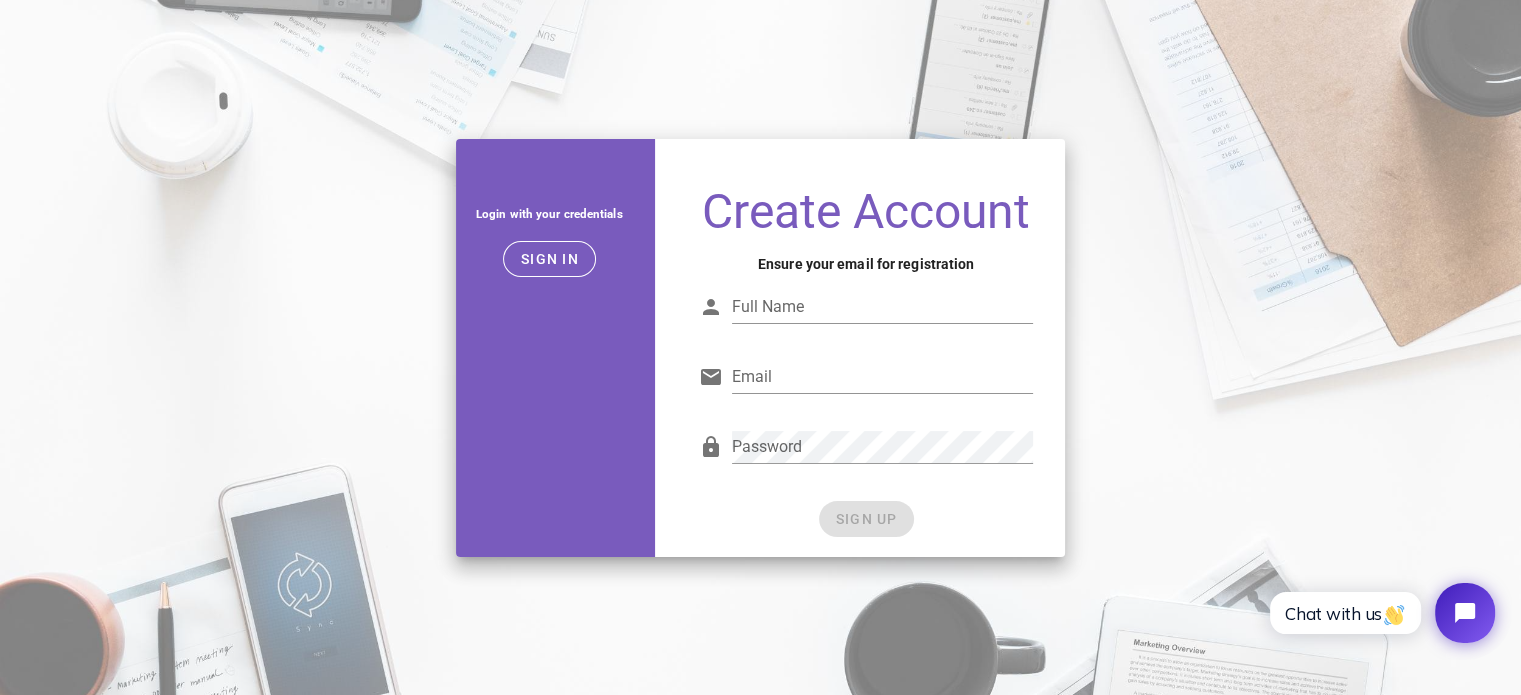 click on "Full Name" at bounding box center (883, 307) 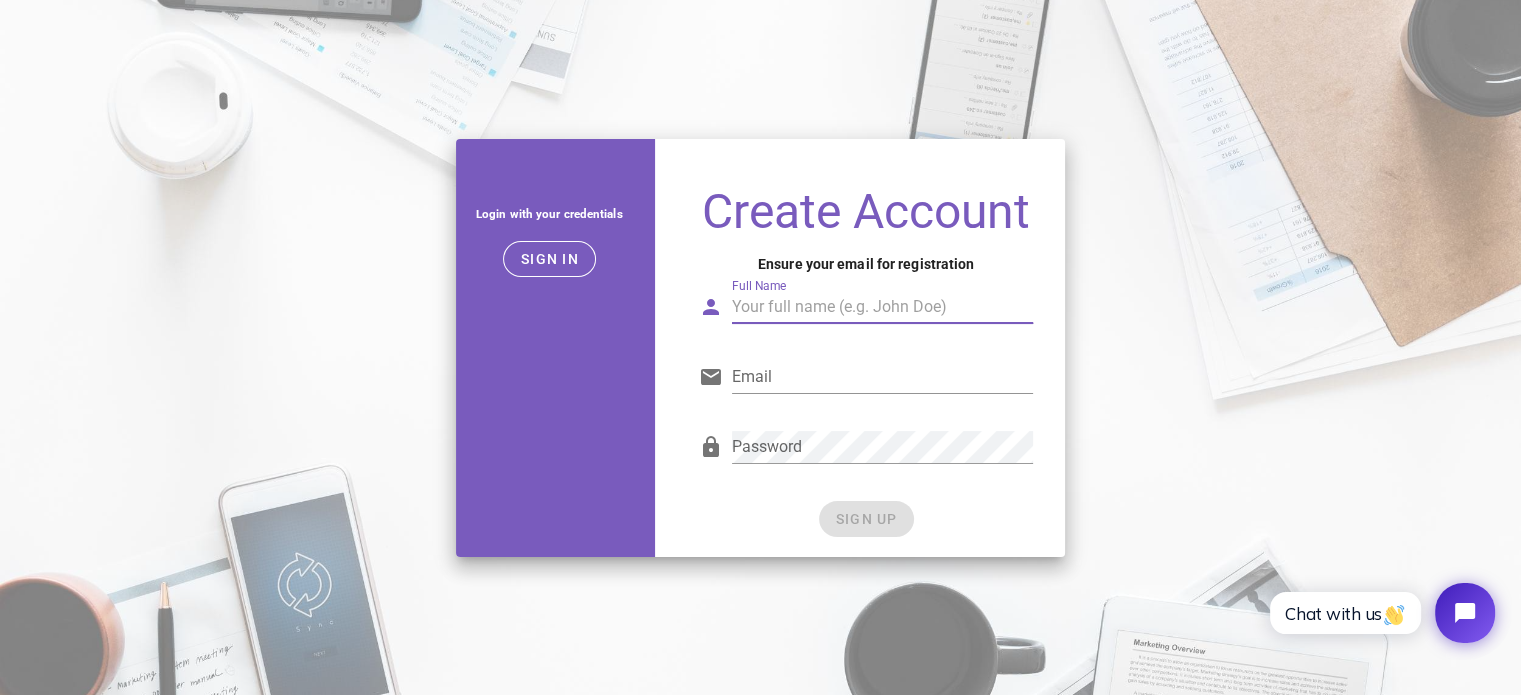 drag, startPoint x: 0, startPoint y: 0, endPoint x: 796, endPoint y: 307, distance: 853.15 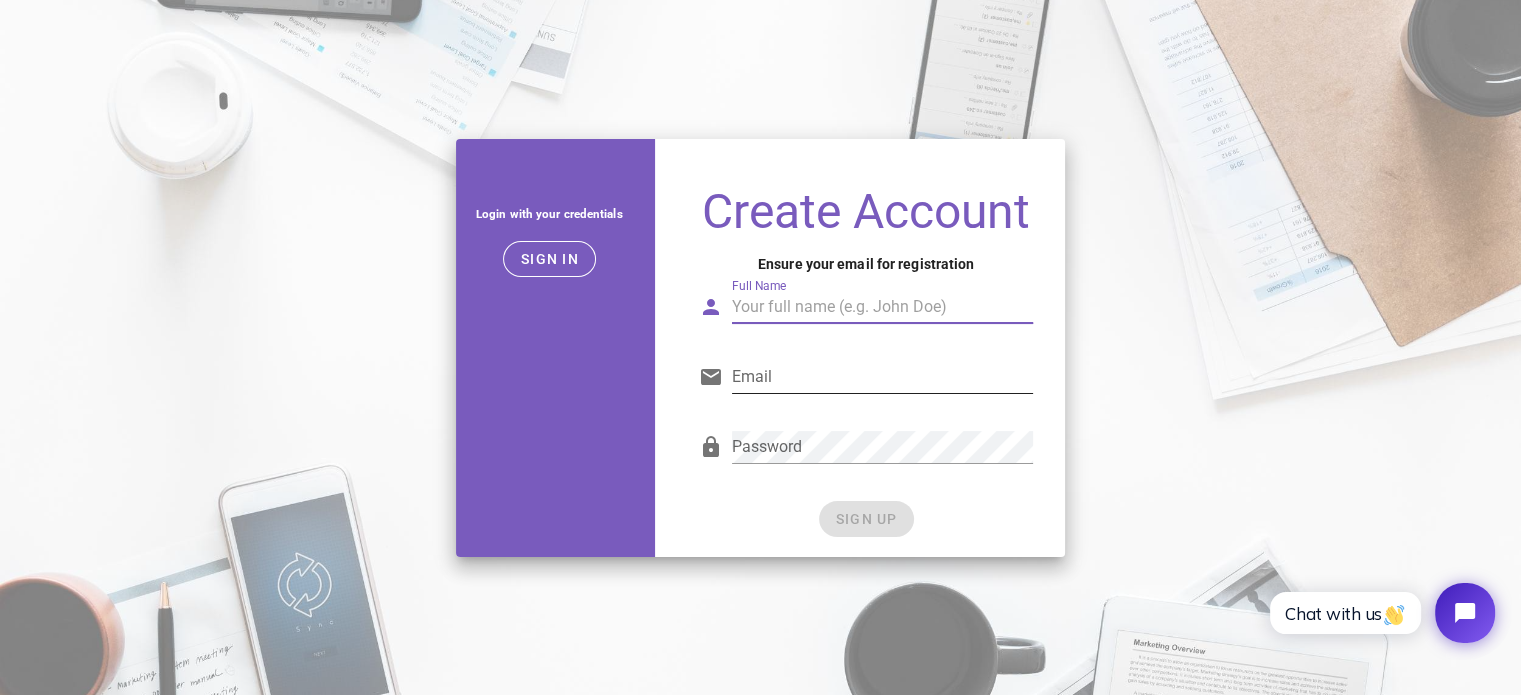click on "Email" at bounding box center (883, 377) 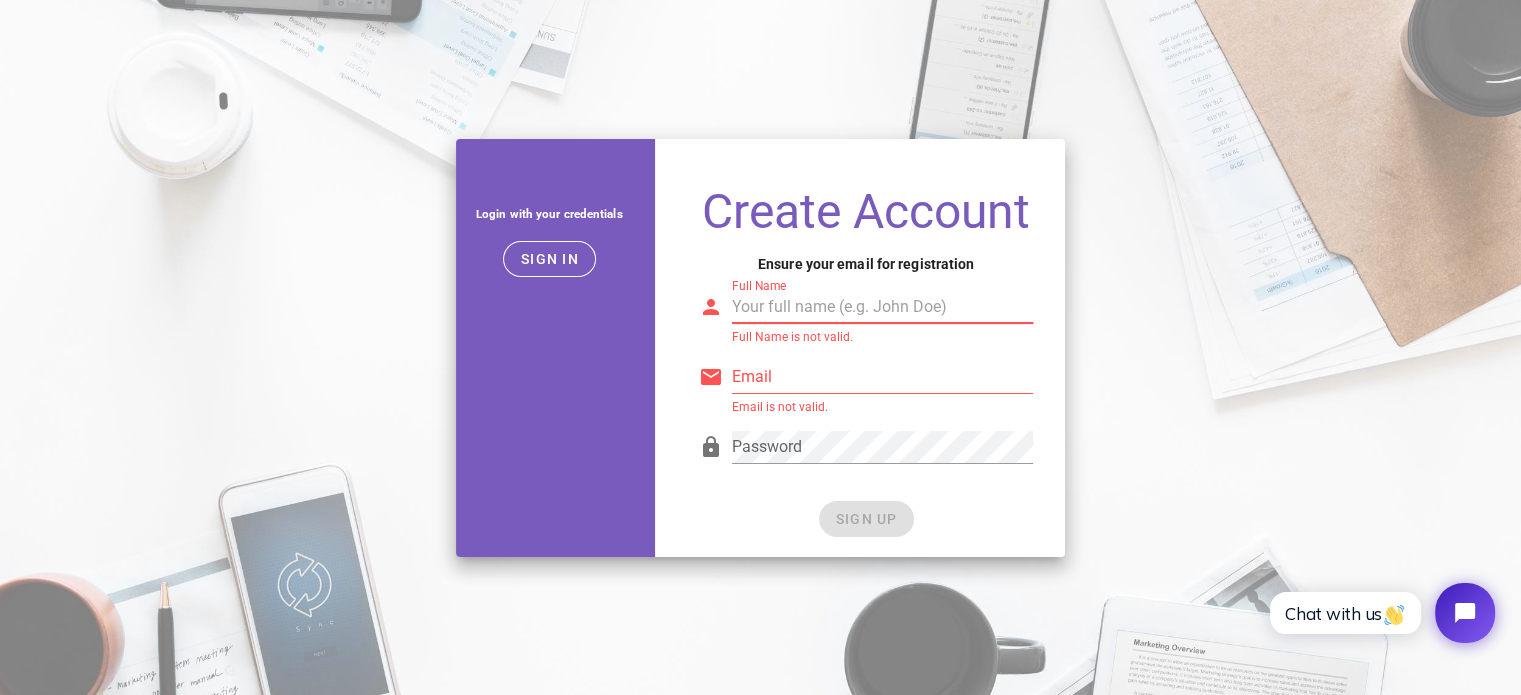 click on "Full Name" at bounding box center [883, 307] 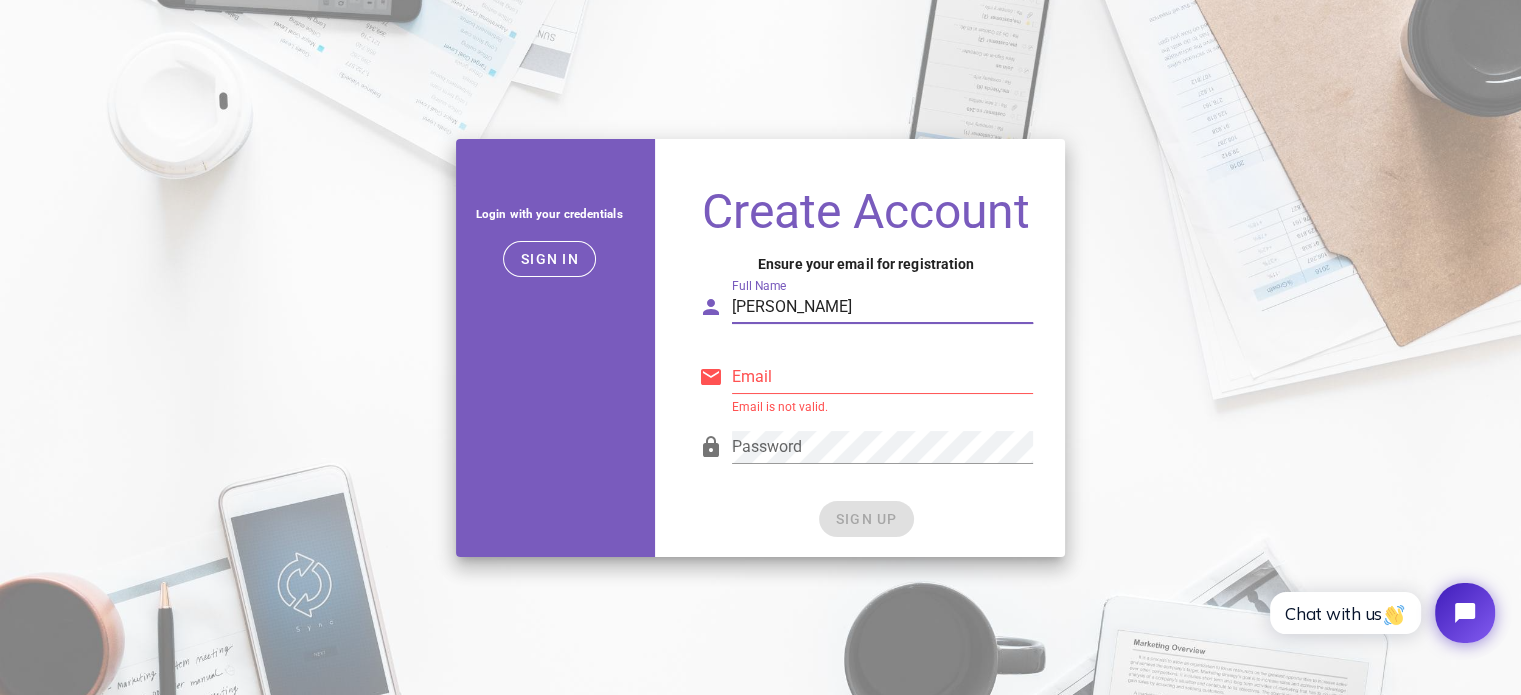 type on "[PERSON_NAME]" 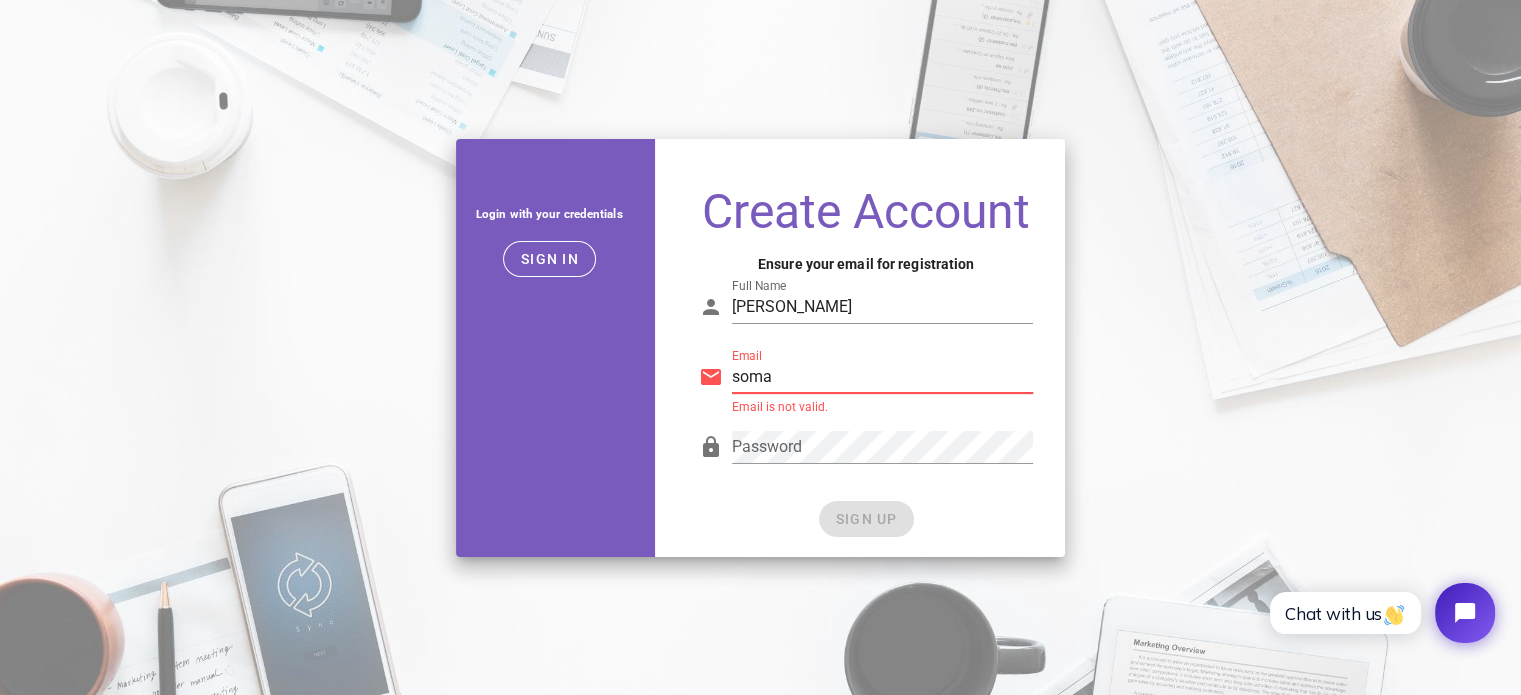 type on "[EMAIL_ADDRESS][DOMAIN_NAME]" 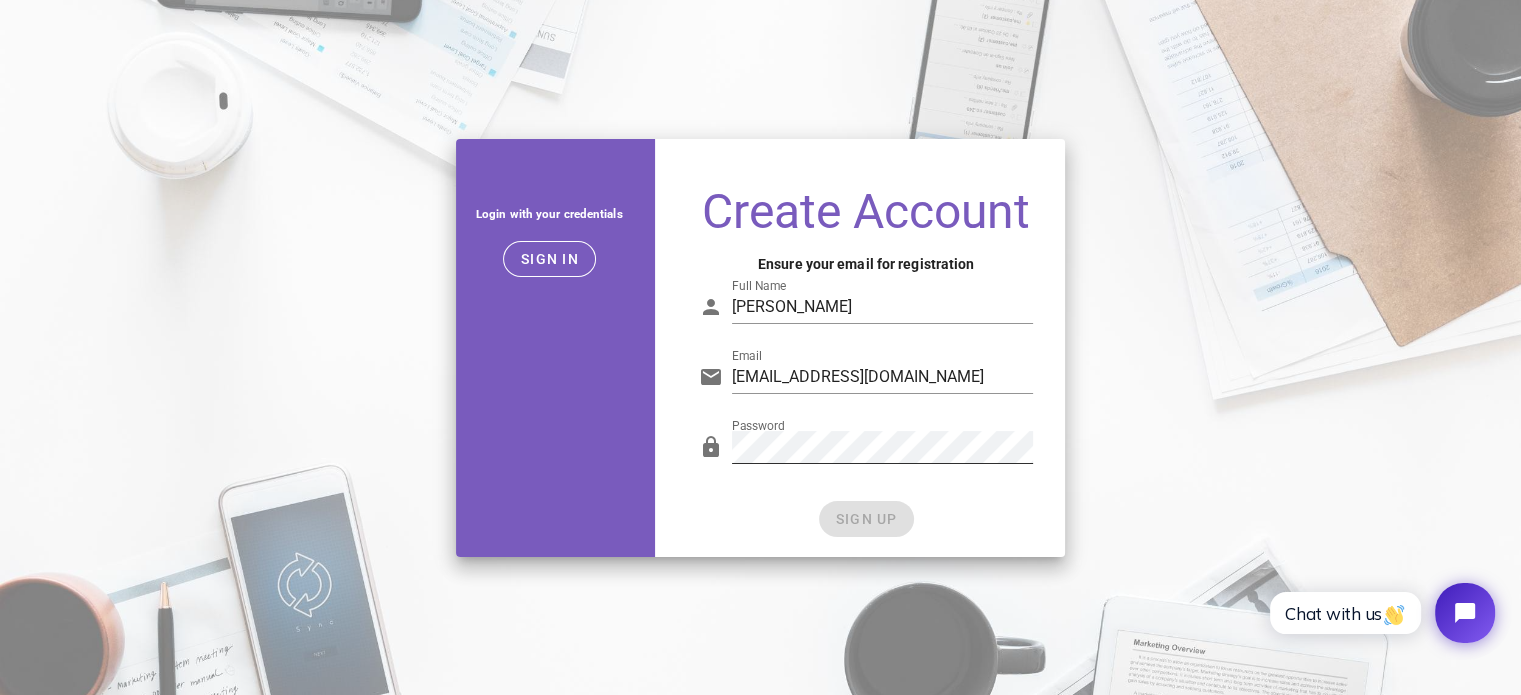 scroll, scrollTop: 0, scrollLeft: 36, axis: horizontal 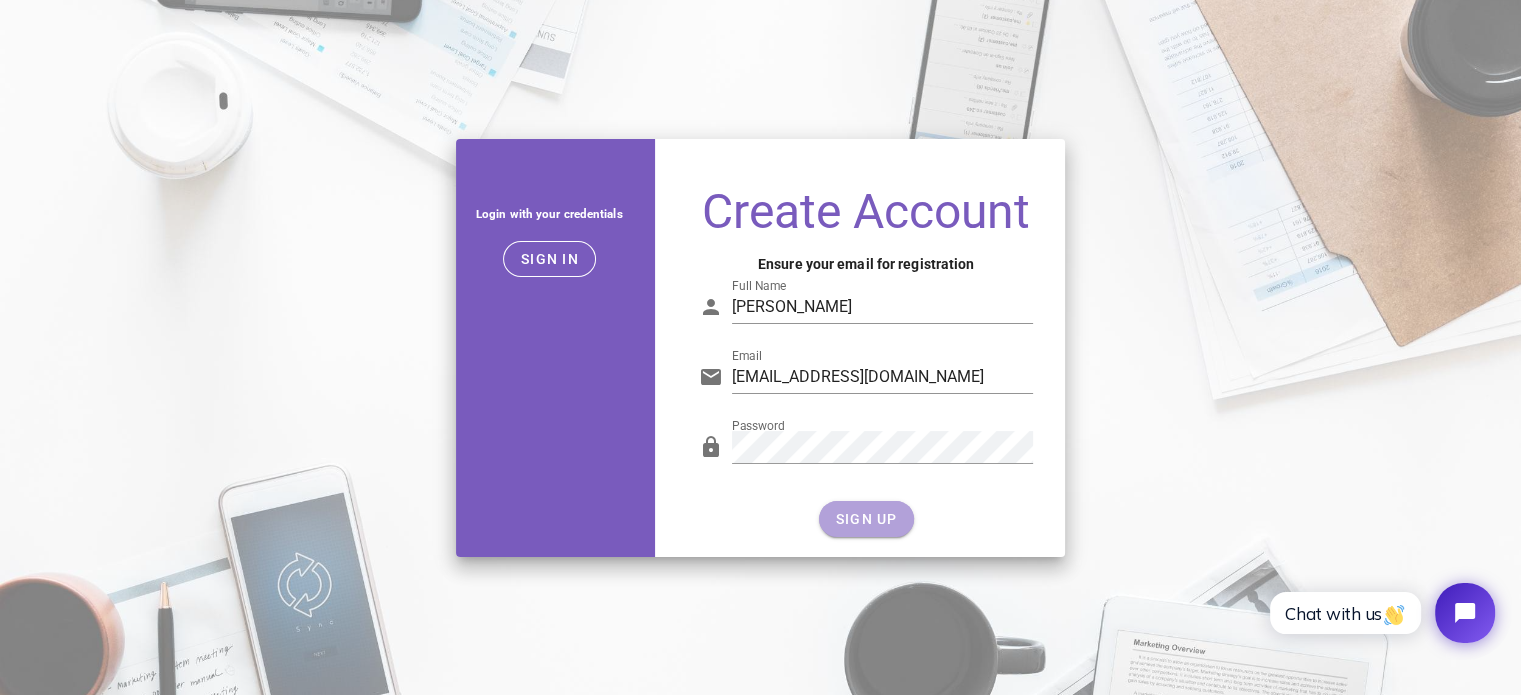 click on "SIGN UP" at bounding box center [866, 519] 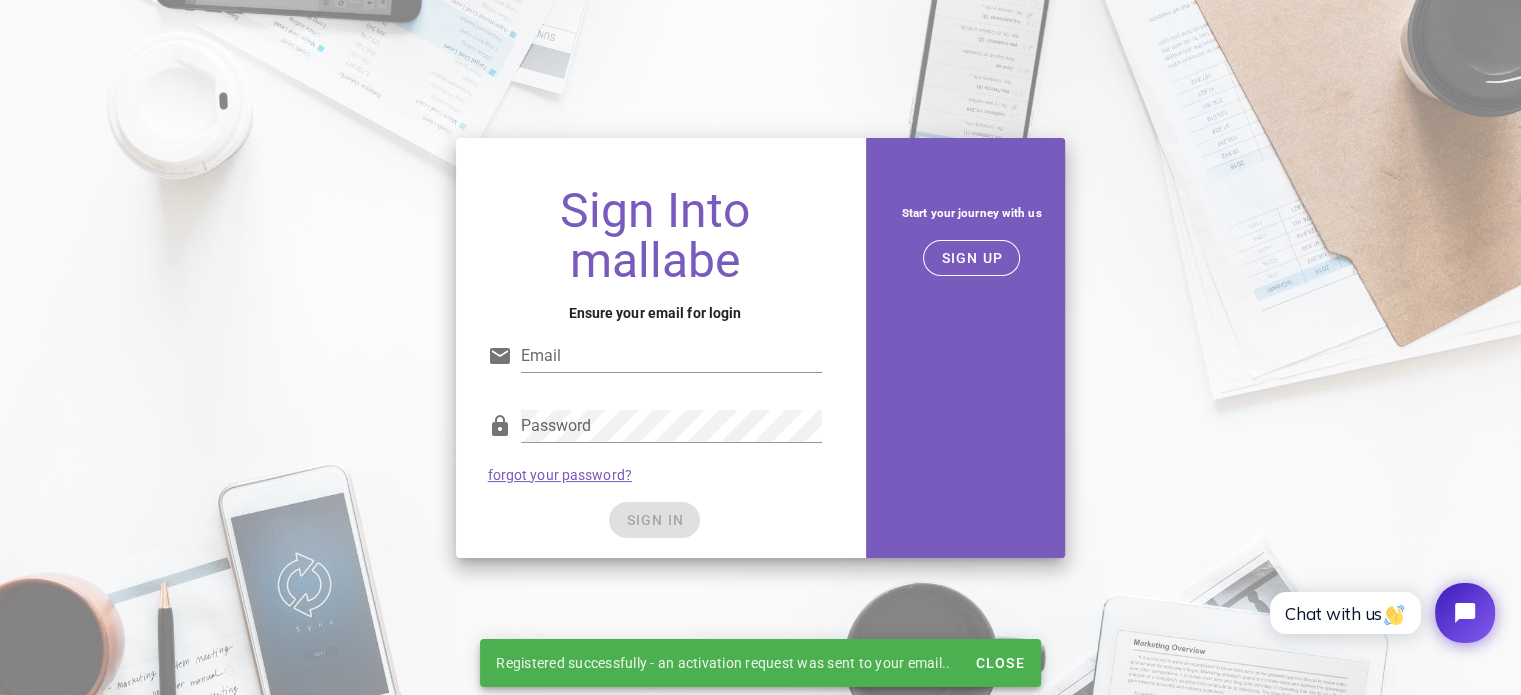 type on "[EMAIL_ADDRESS][DOMAIN_NAME]" 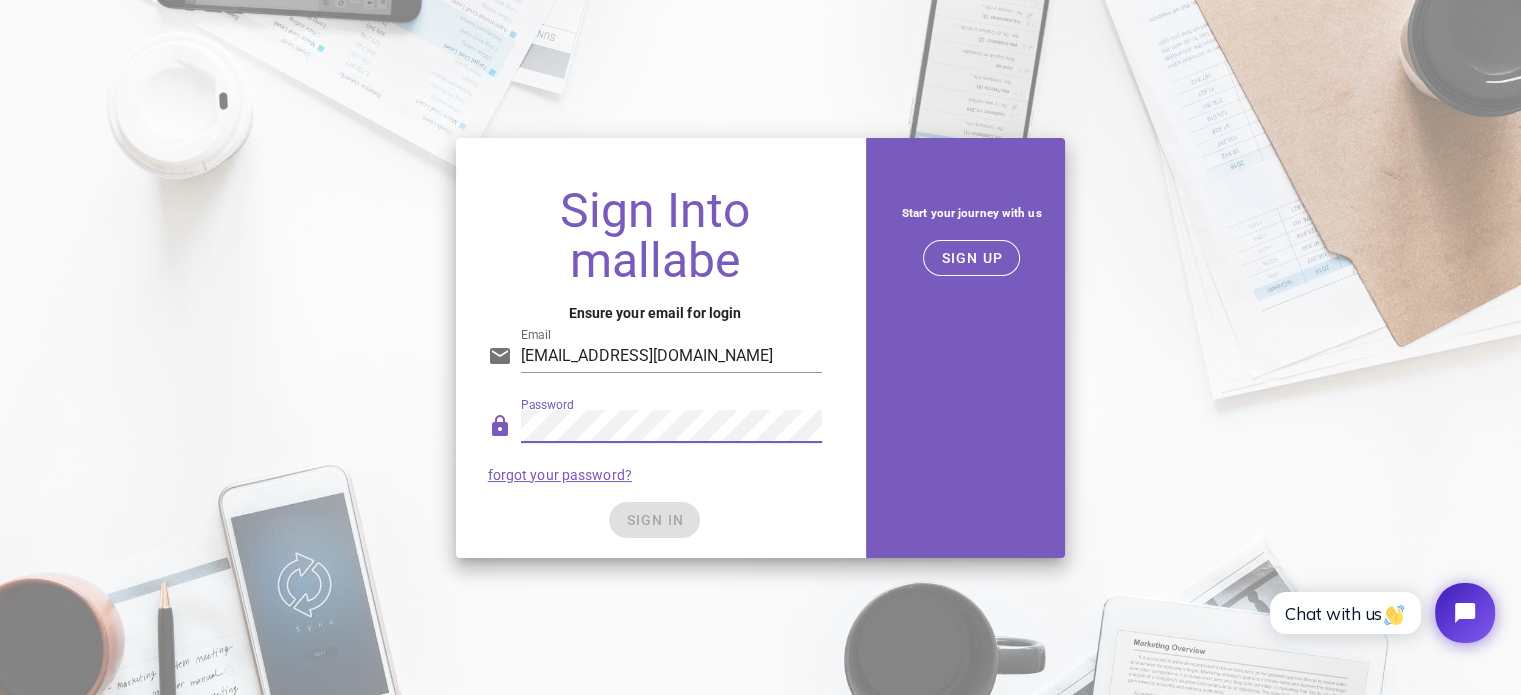 click on "SIGN IN" at bounding box center [655, 520] 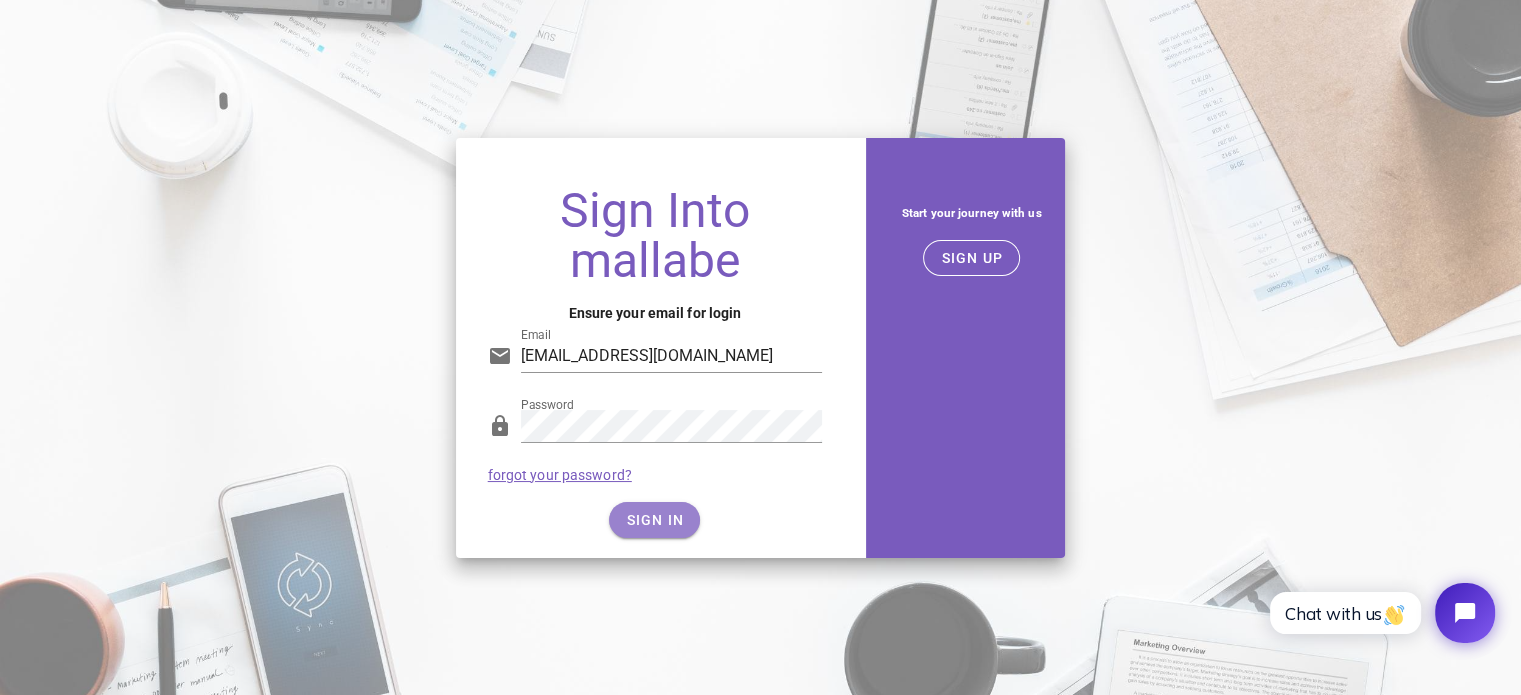 click on "SIGN IN" at bounding box center [654, 520] 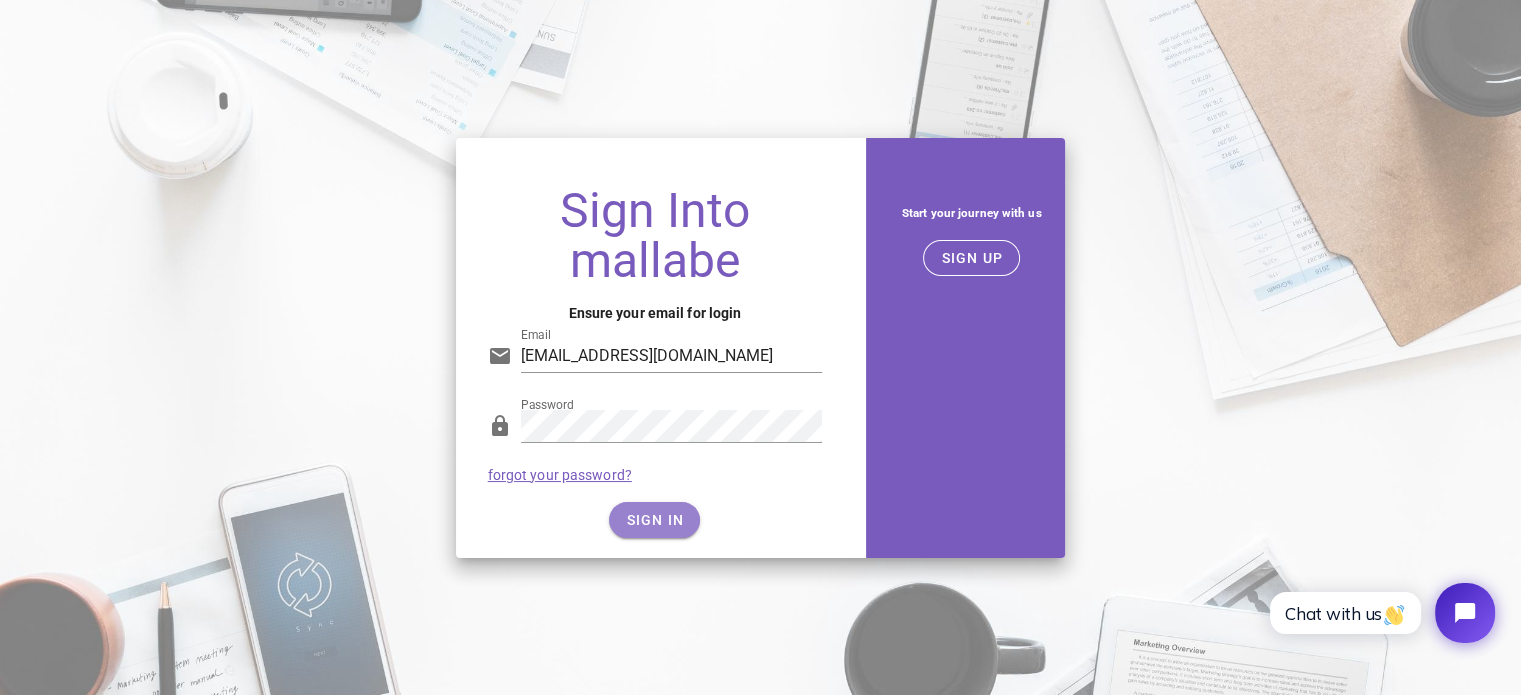 click on "SIGN IN" at bounding box center [654, 520] 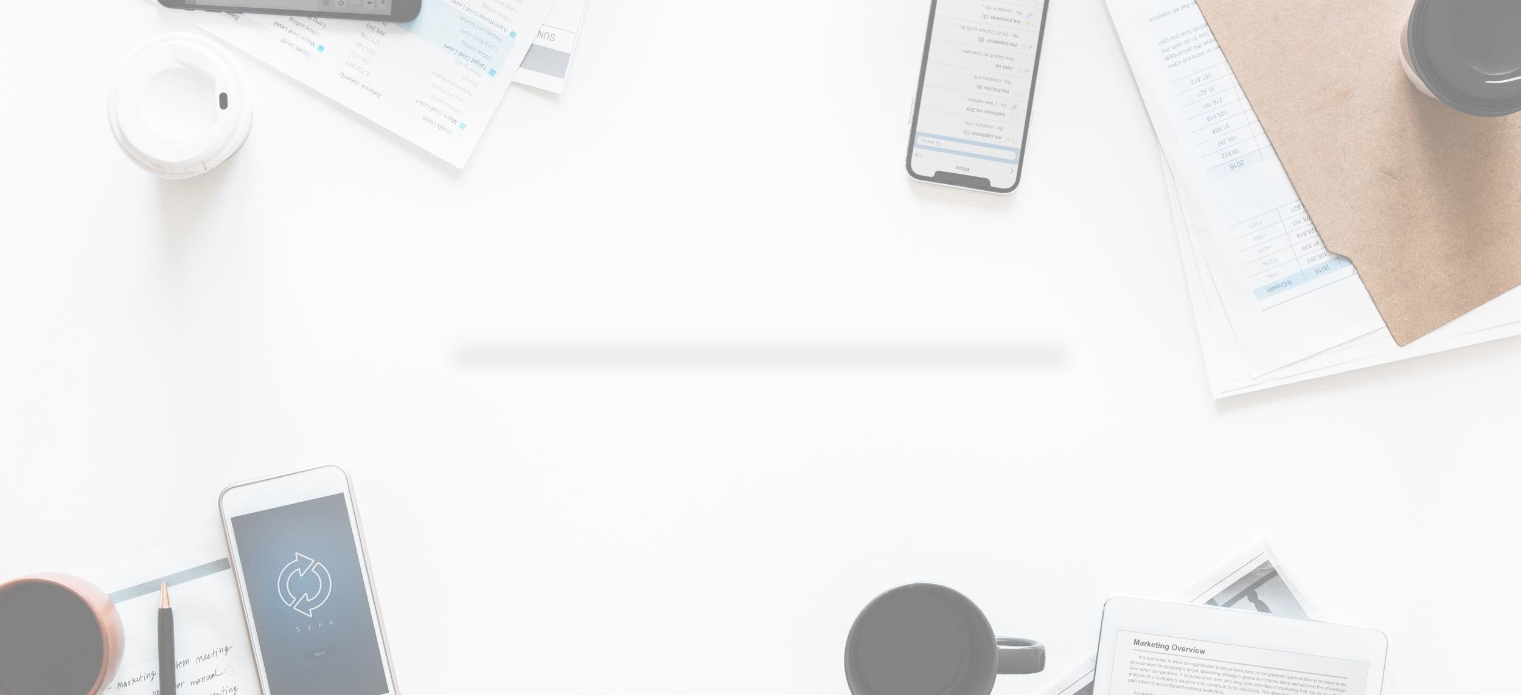 scroll, scrollTop: 0, scrollLeft: 0, axis: both 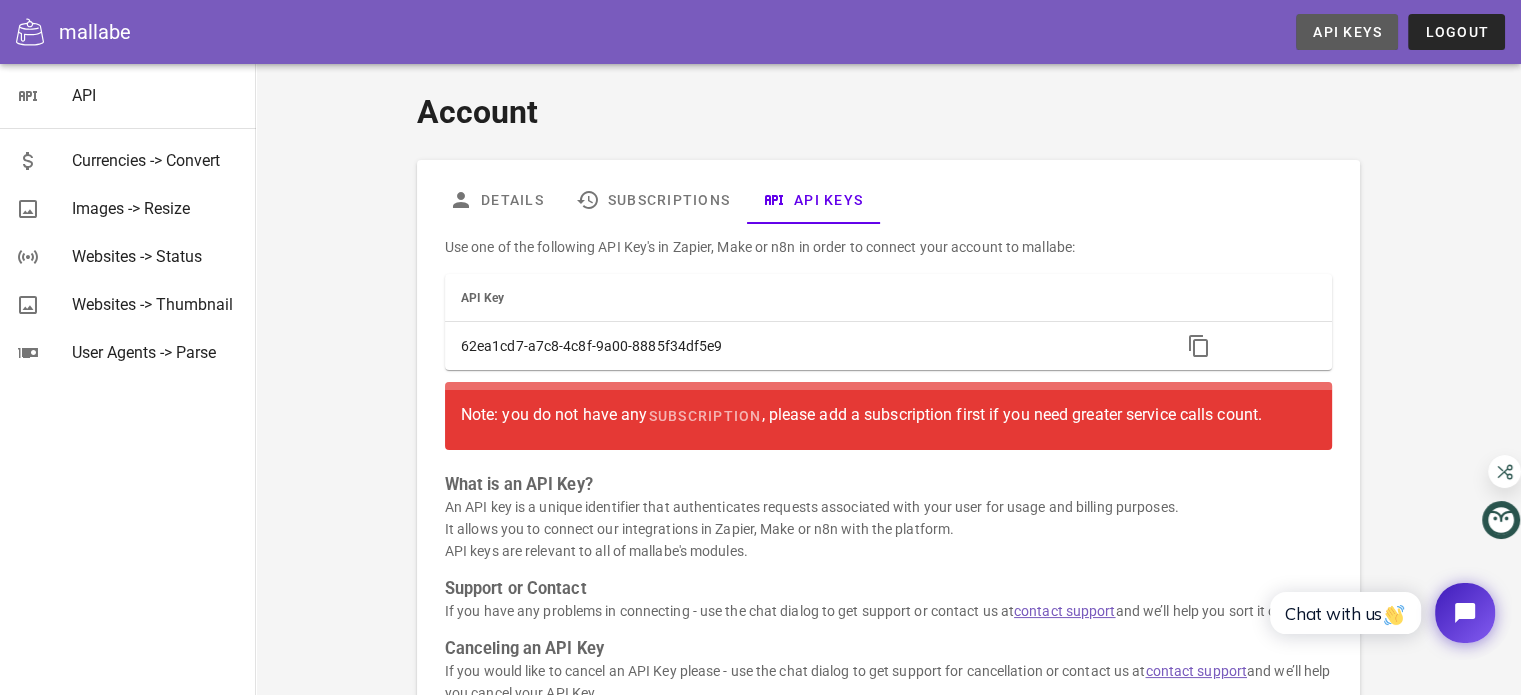 click on "API Keys" at bounding box center (1347, 32) 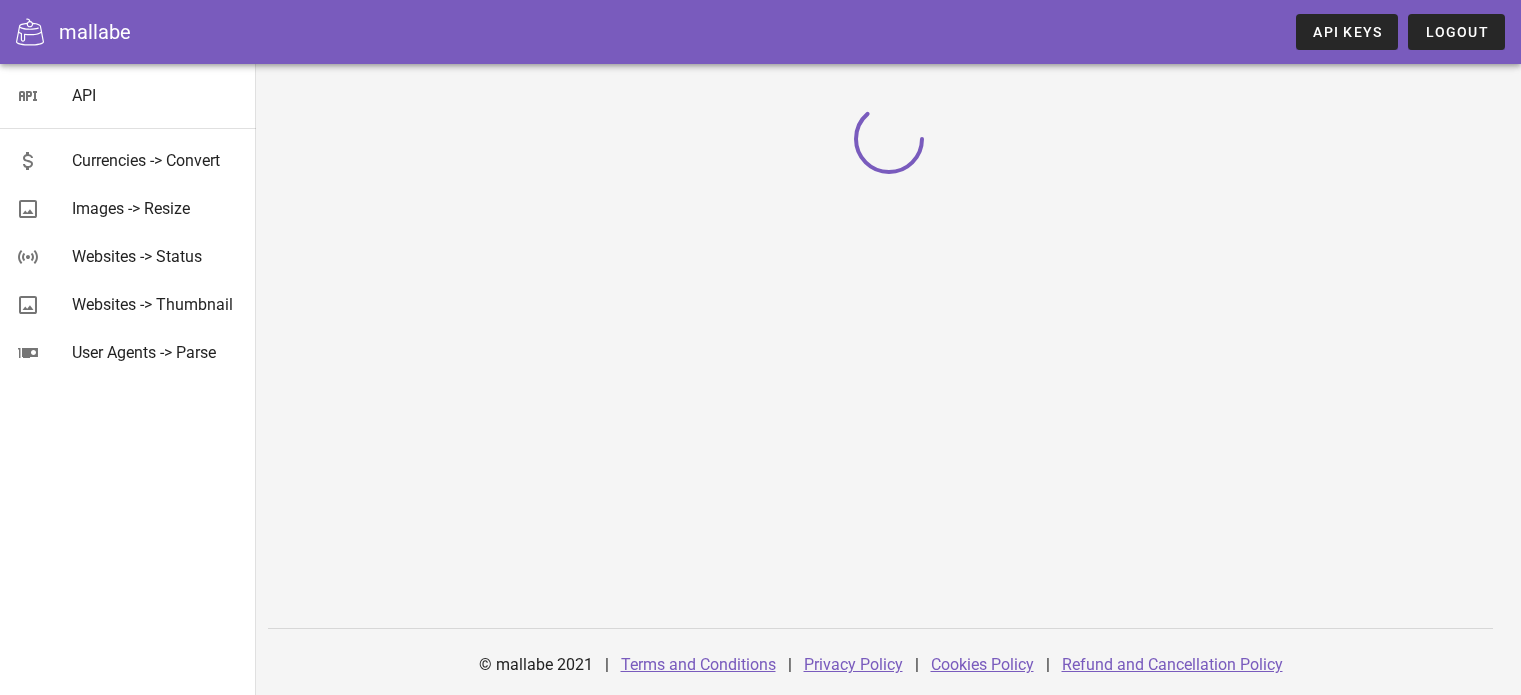 scroll, scrollTop: 0, scrollLeft: 0, axis: both 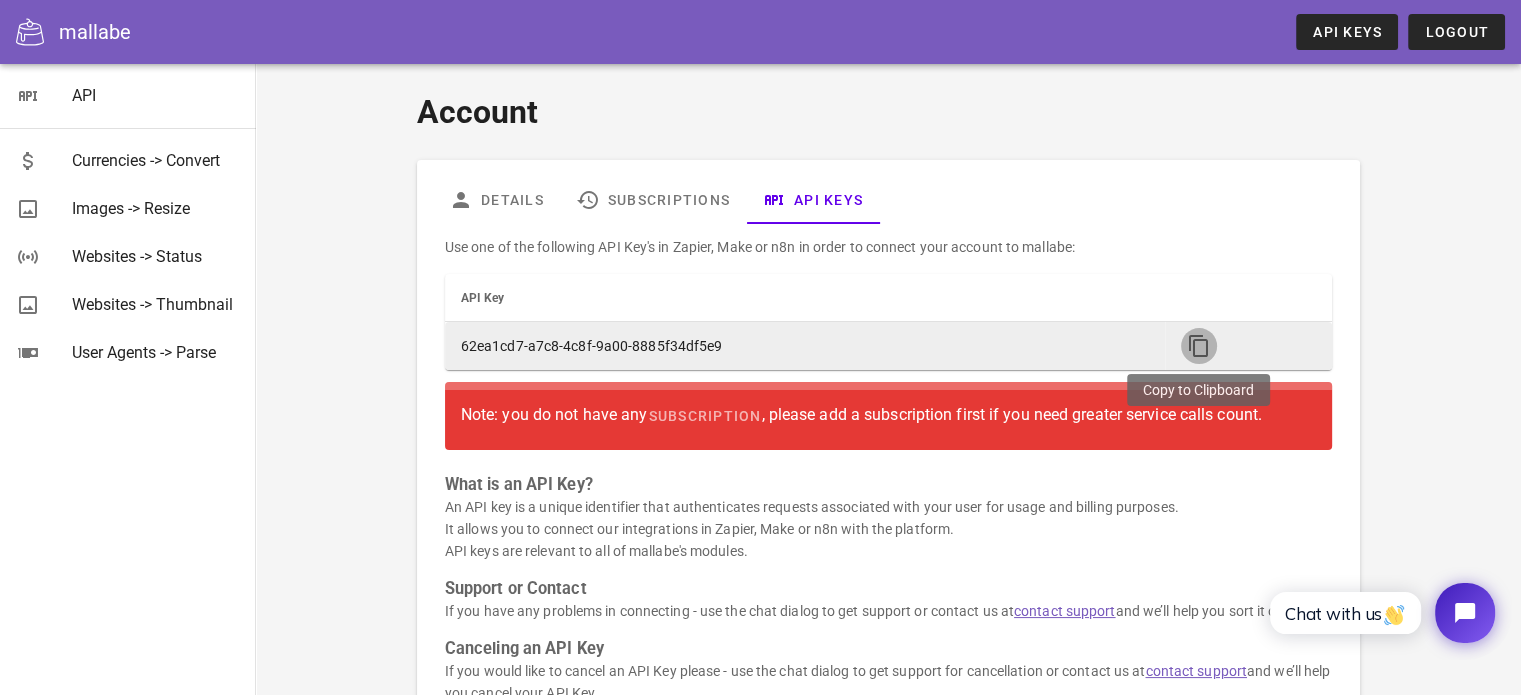 click at bounding box center [1199, 346] 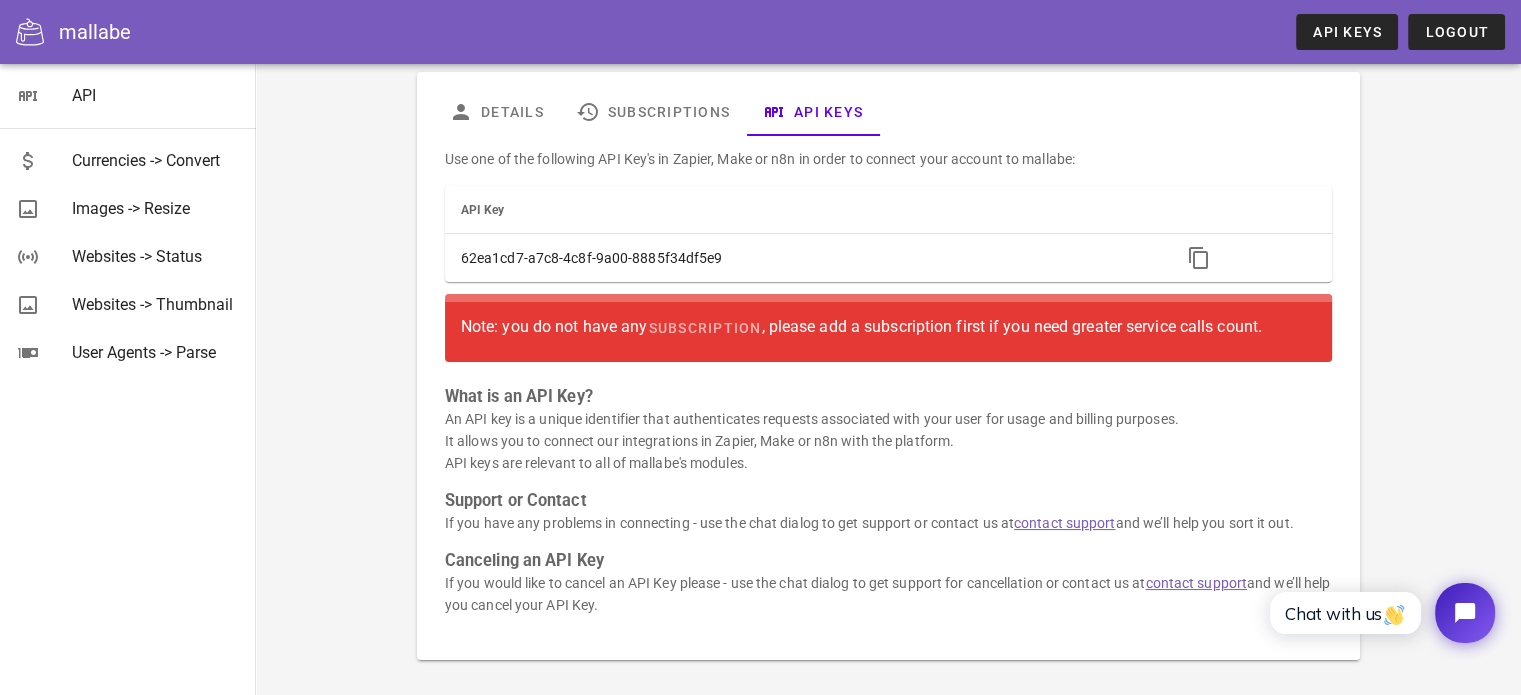 scroll, scrollTop: 0, scrollLeft: 0, axis: both 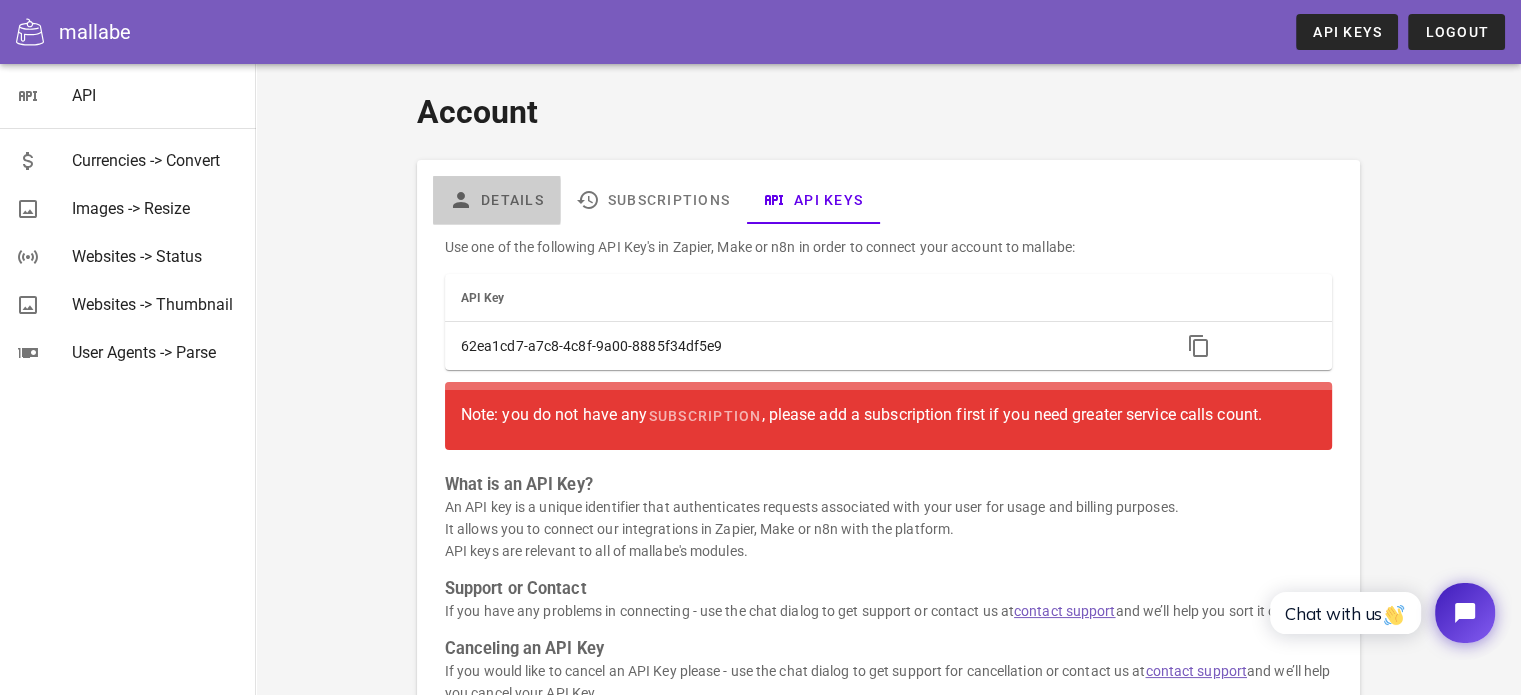 click on "Details" at bounding box center [496, 200] 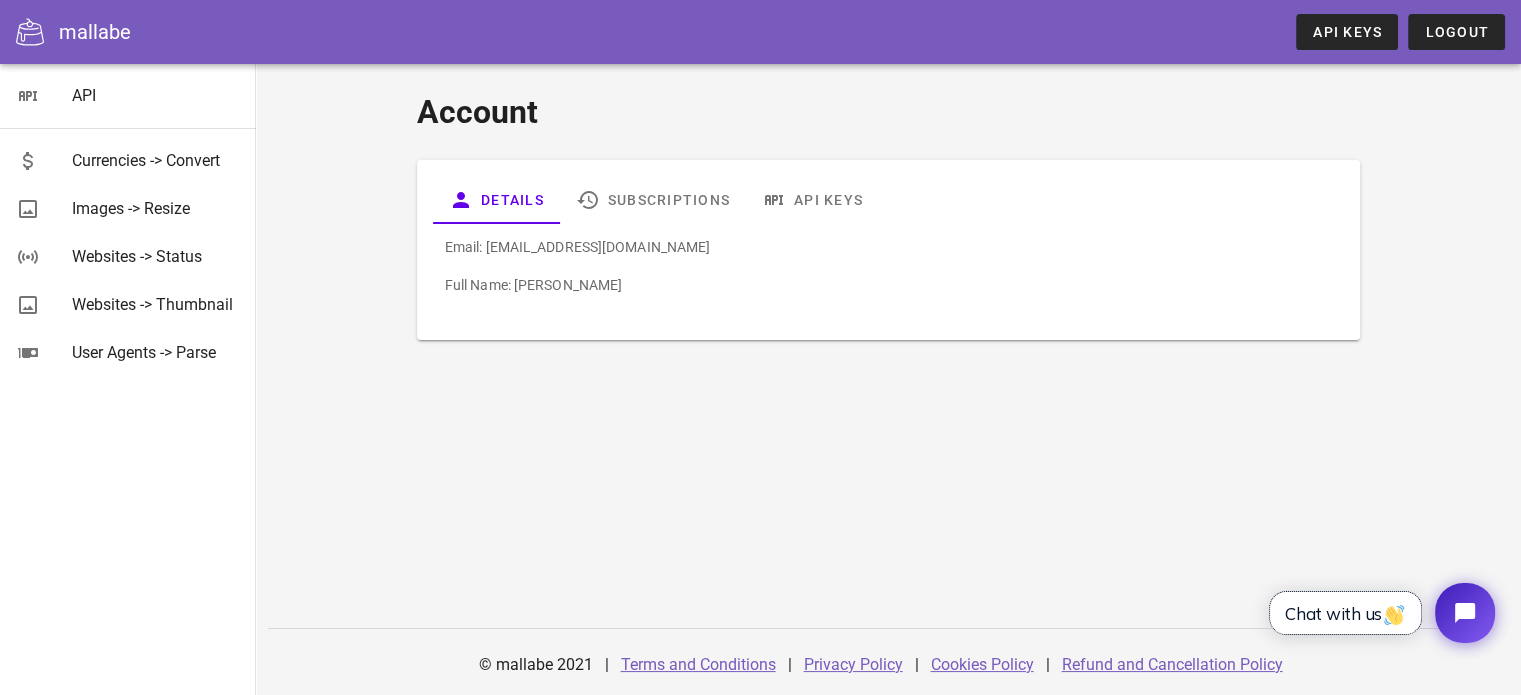 click on "Chat with us" at bounding box center [1345, 613] 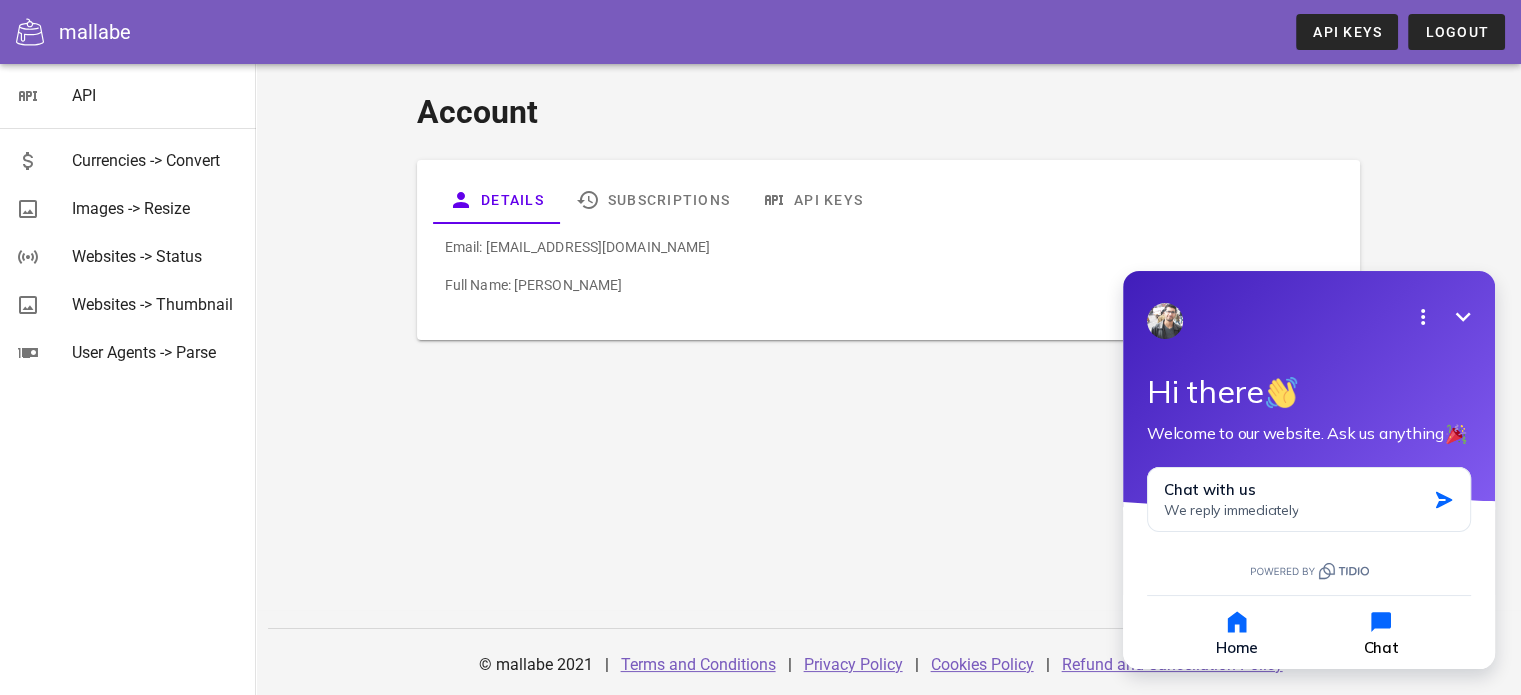 click 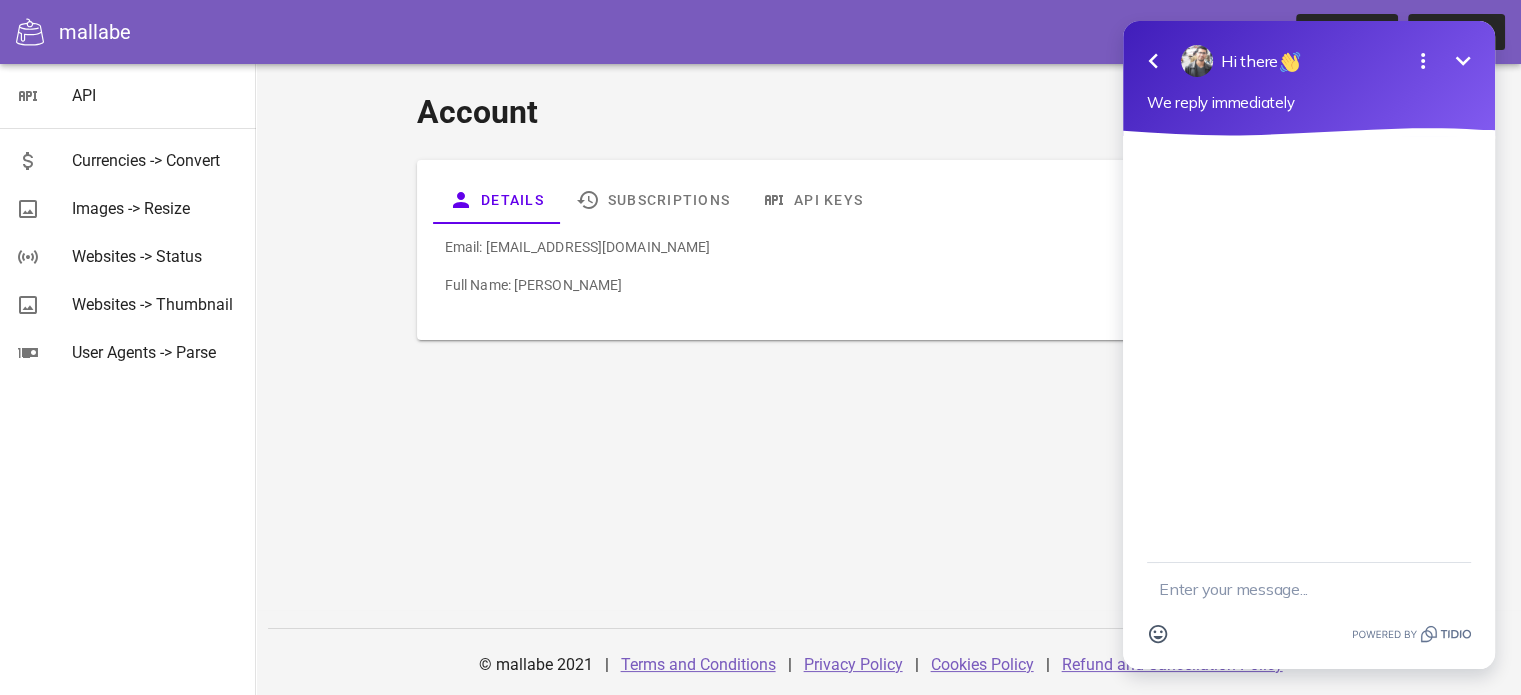 click at bounding box center [1315, 589] 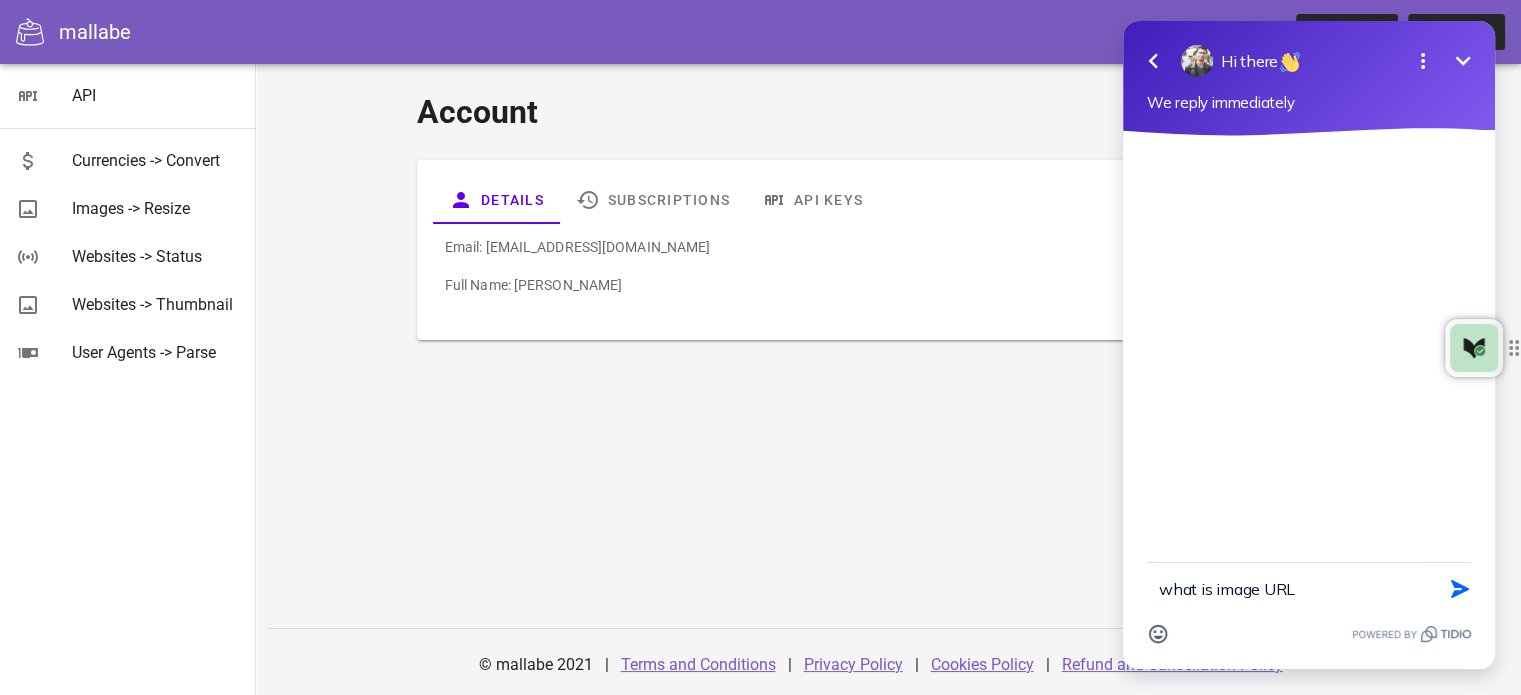 type on "what is image URL" 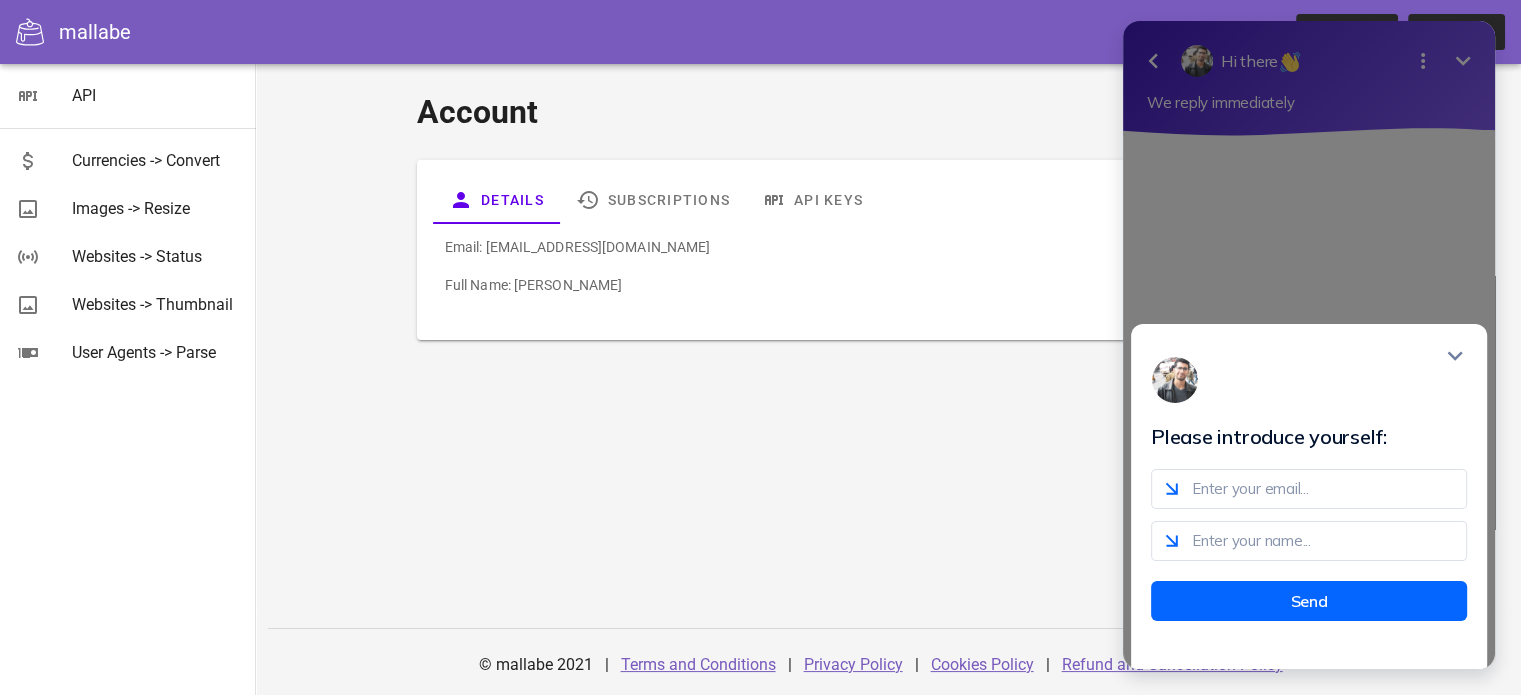 click at bounding box center (1309, 489) 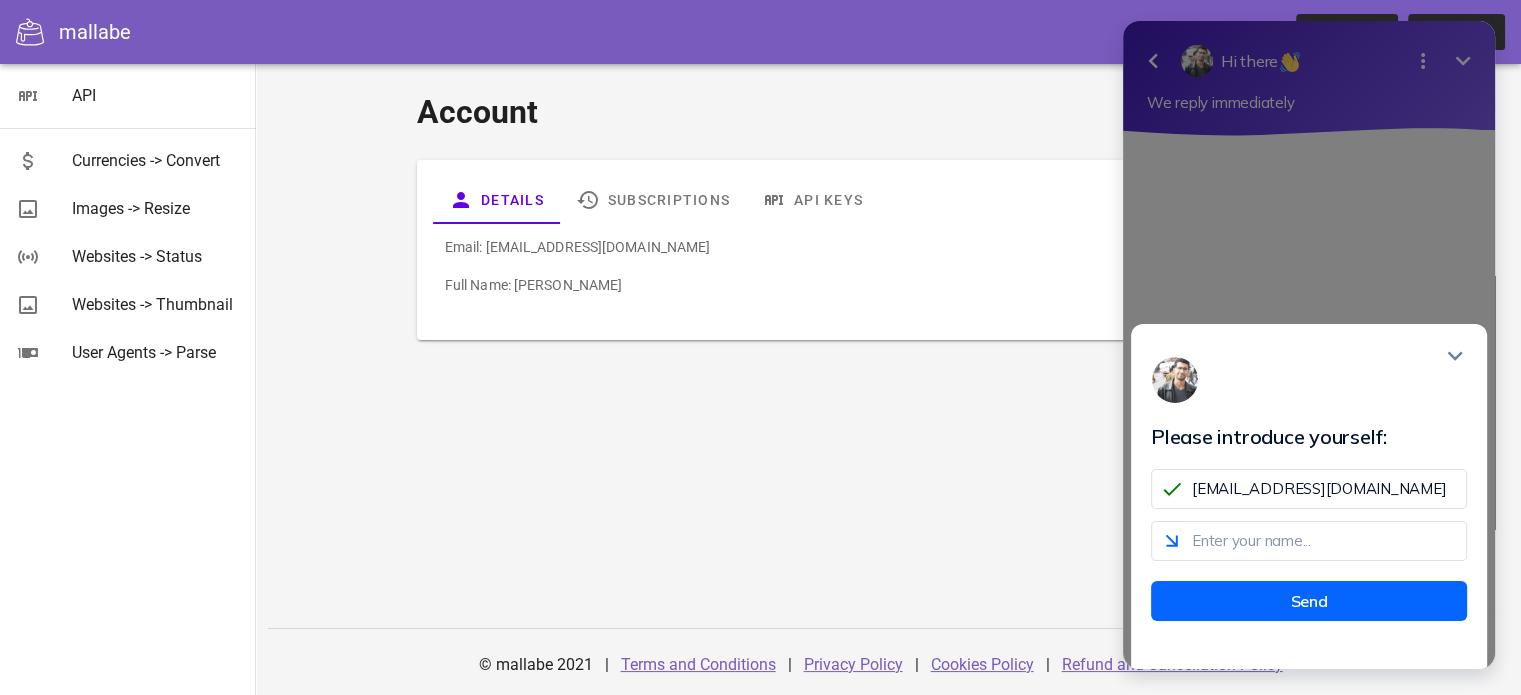 type on "[EMAIL_ADDRESS][DOMAIN_NAME]" 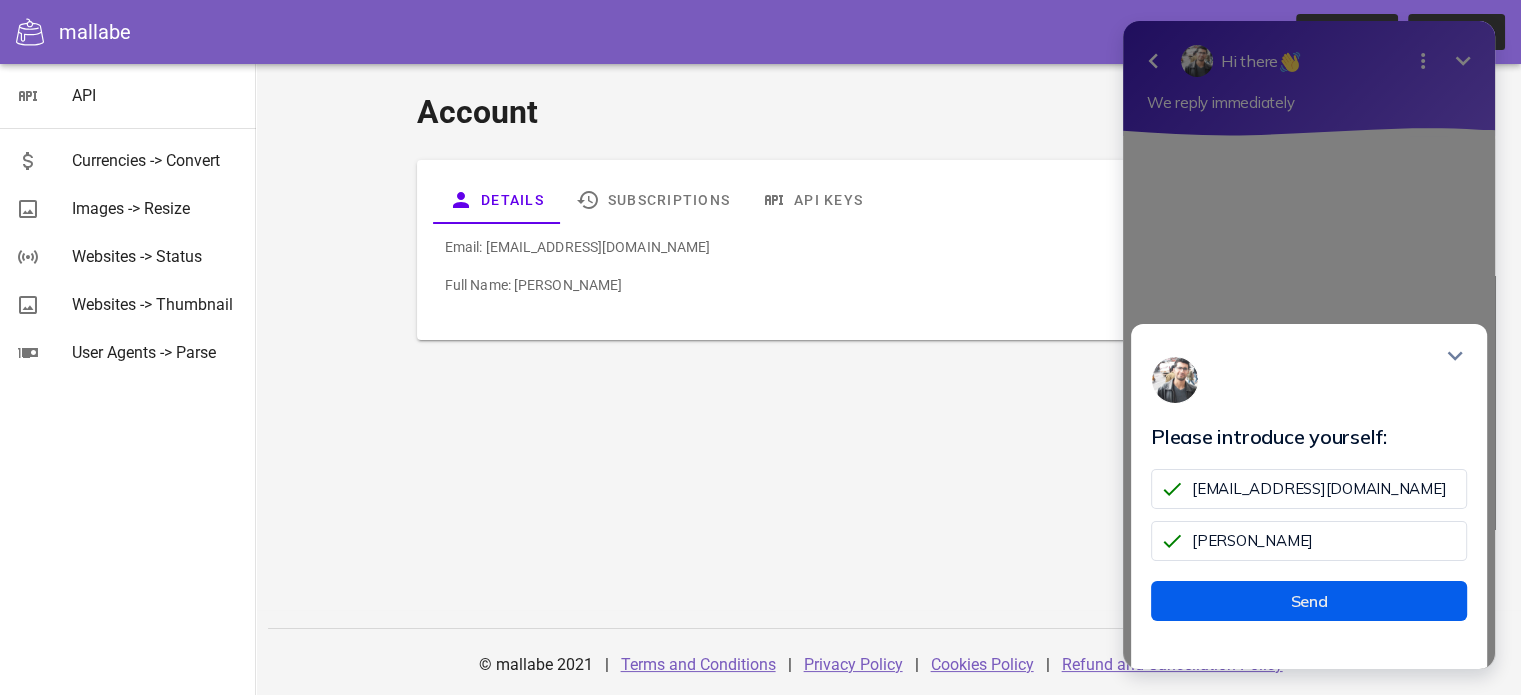 type on "[PERSON_NAME]" 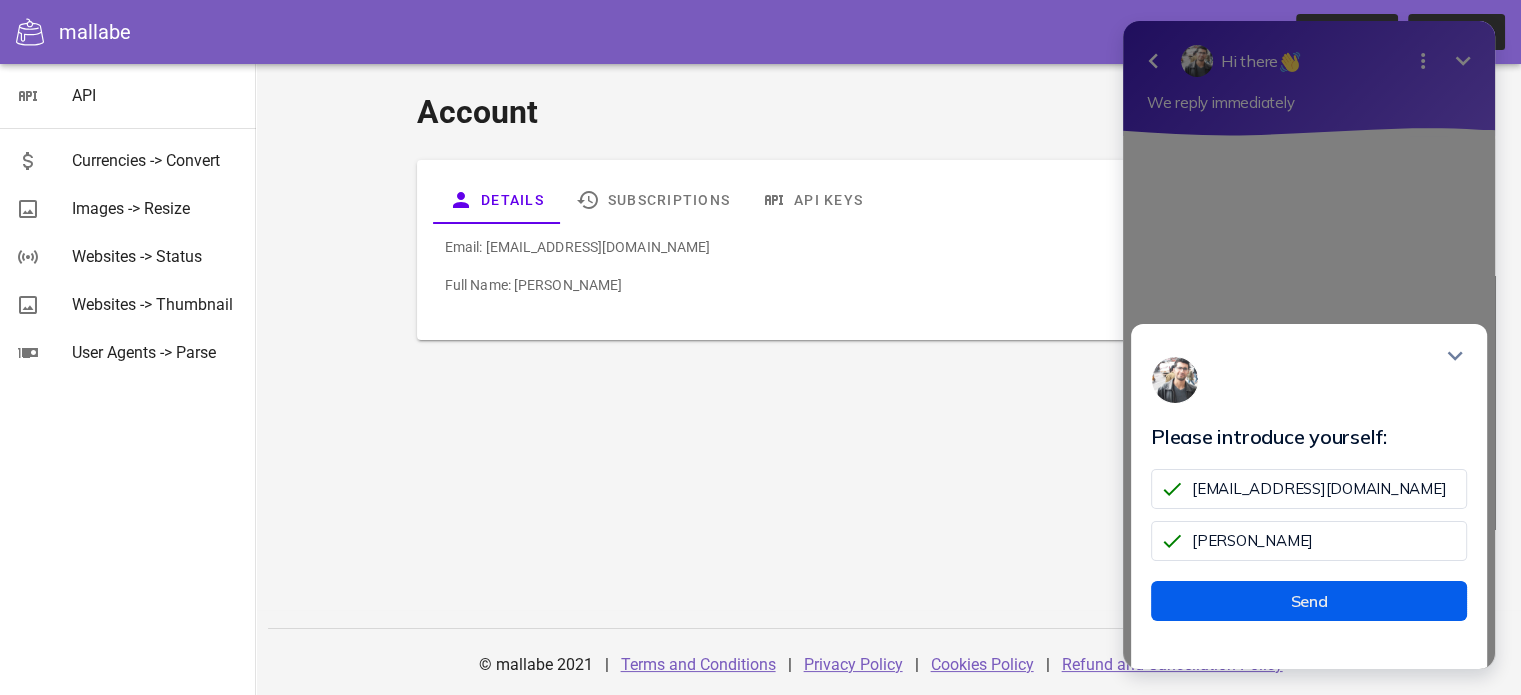 click on "Send" at bounding box center (1309, 601) 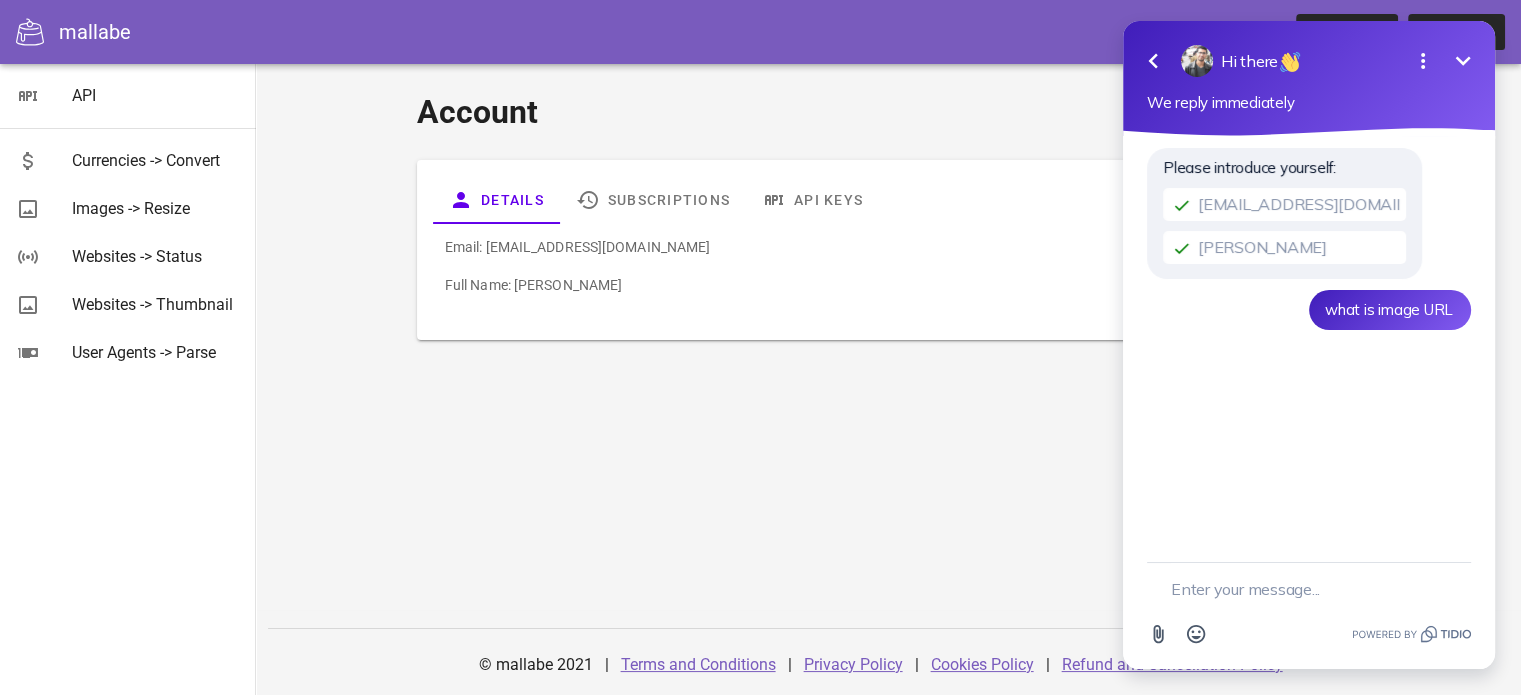 click on "what is image URL" at bounding box center [1389, 309] 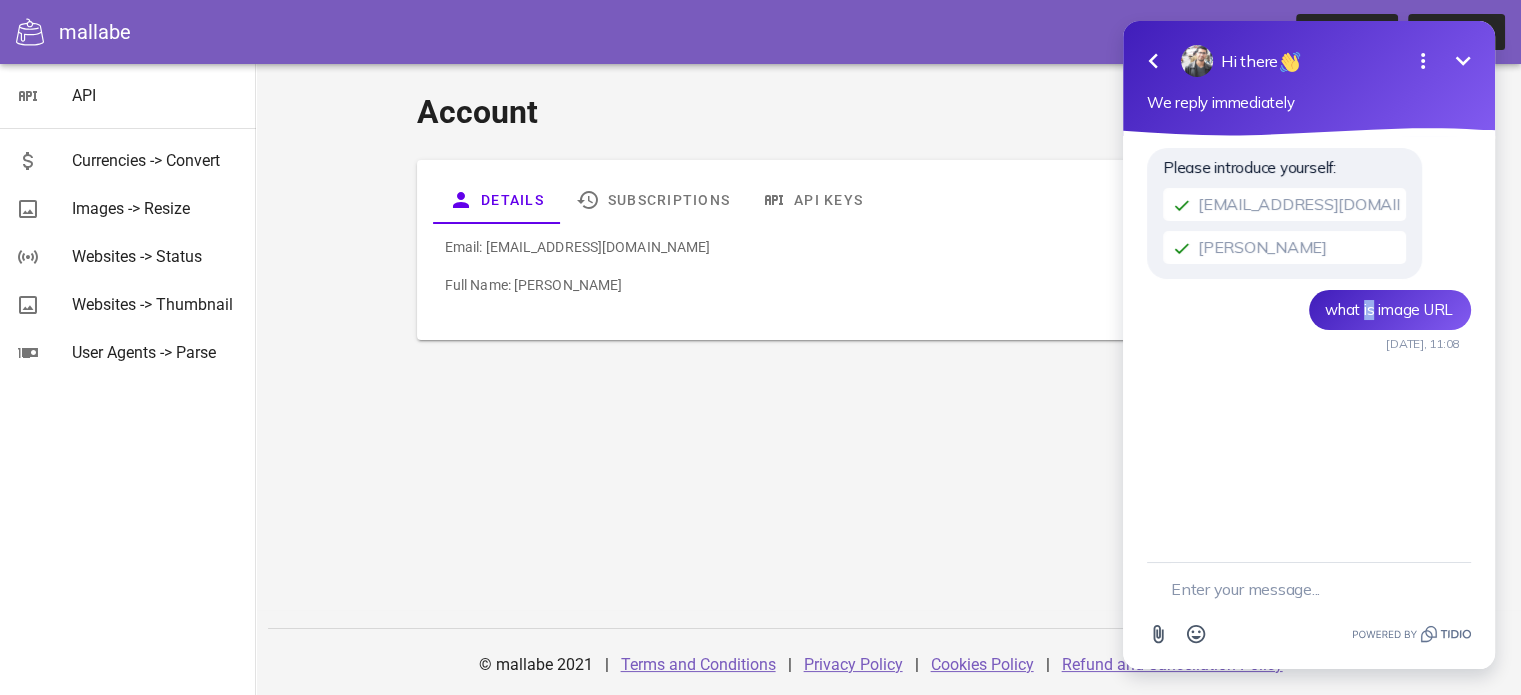 click on "what is image URL" at bounding box center [1389, 309] 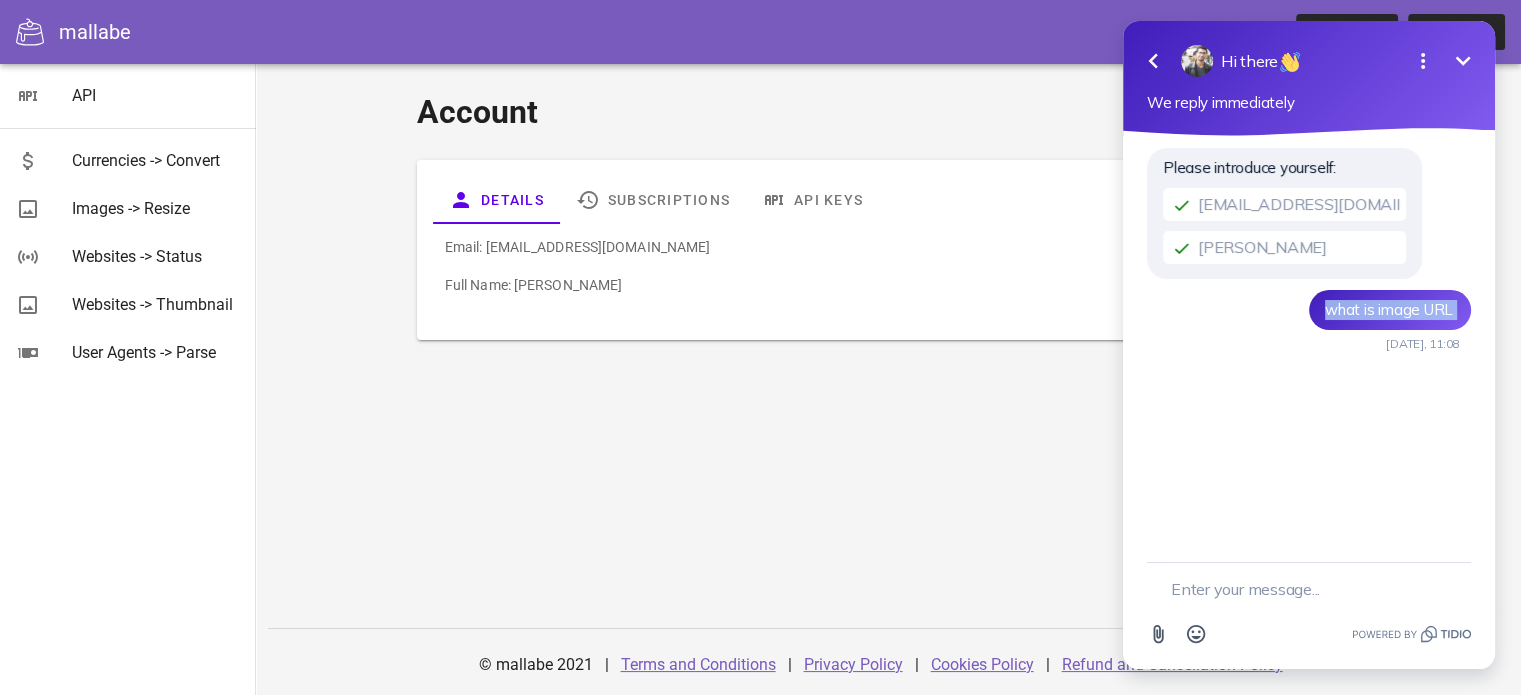 click on "what is image URL" at bounding box center (1389, 309) 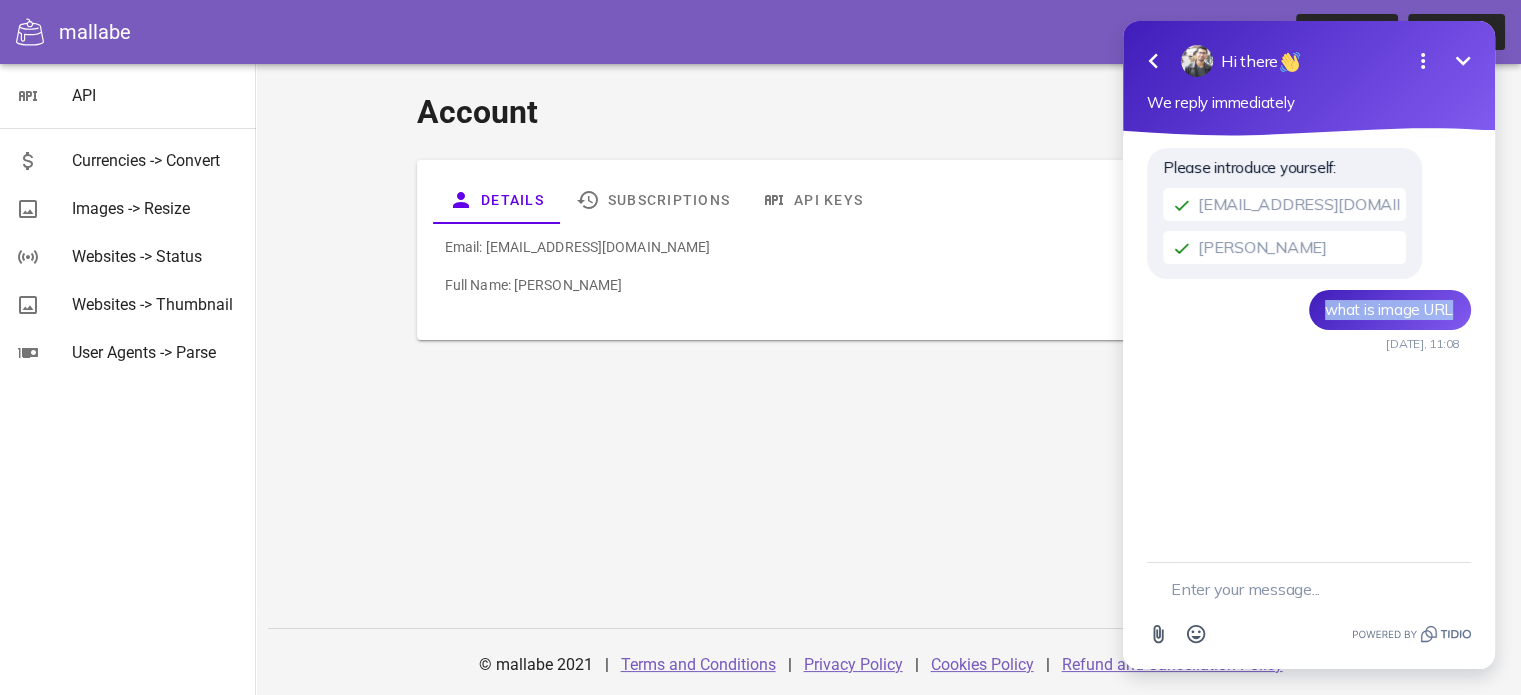 click on "what is image URL" at bounding box center (1389, 309) 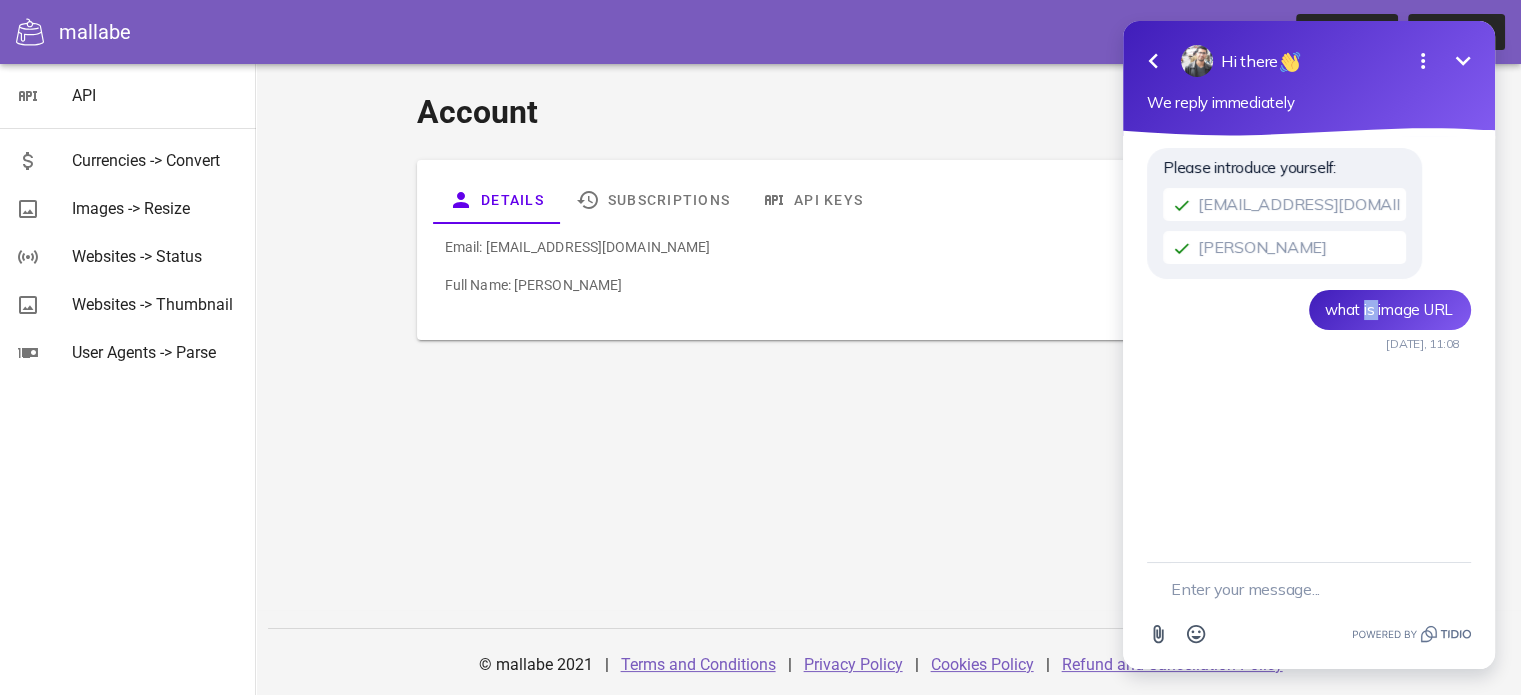 click on "what is image URL" at bounding box center (1389, 309) 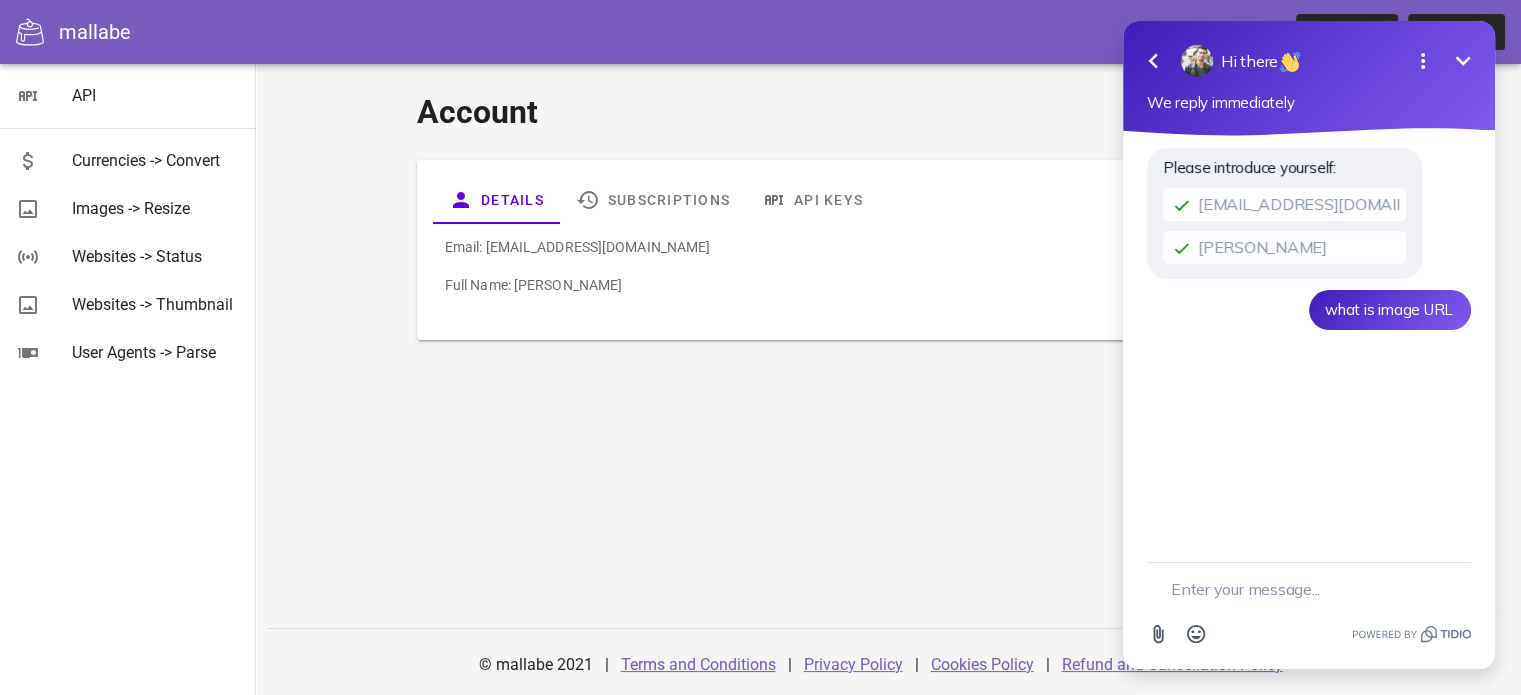 click at bounding box center (1321, 589) 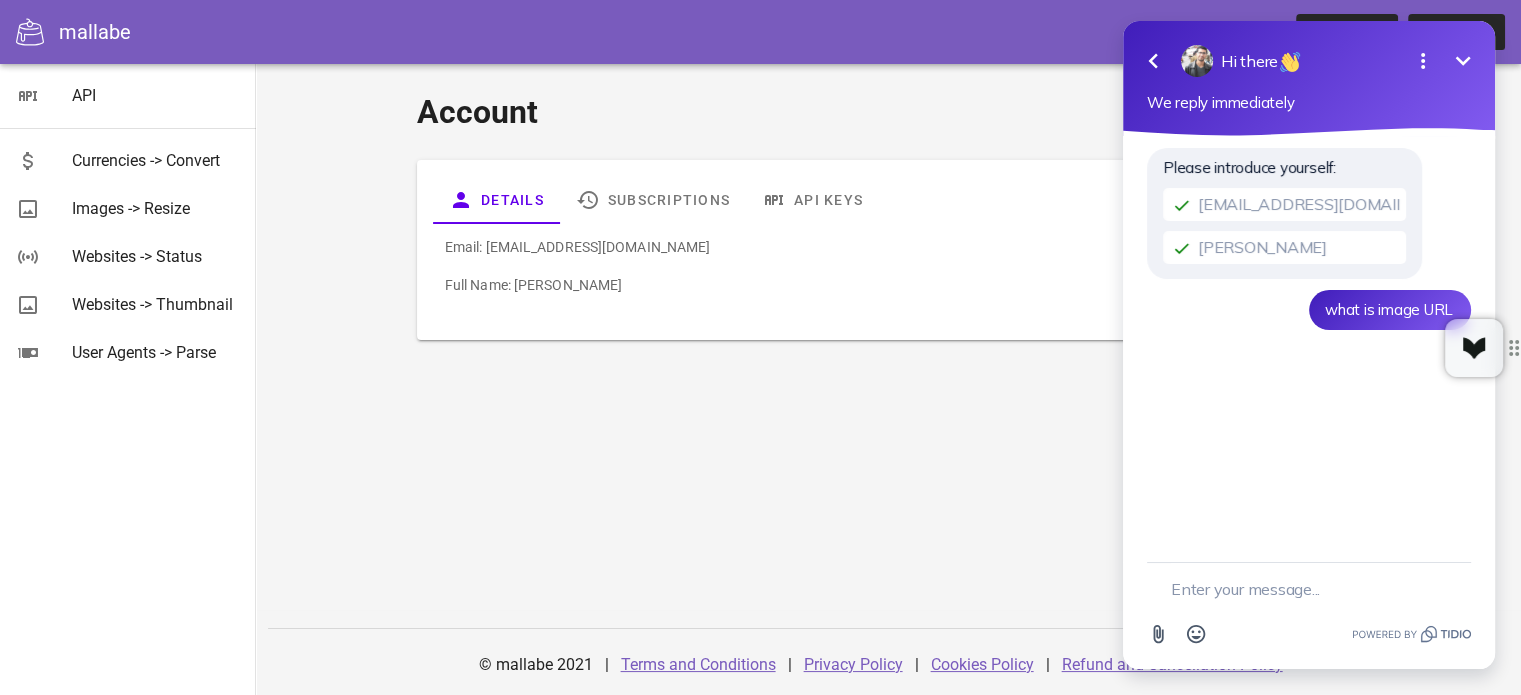 paste on "what is image URL" 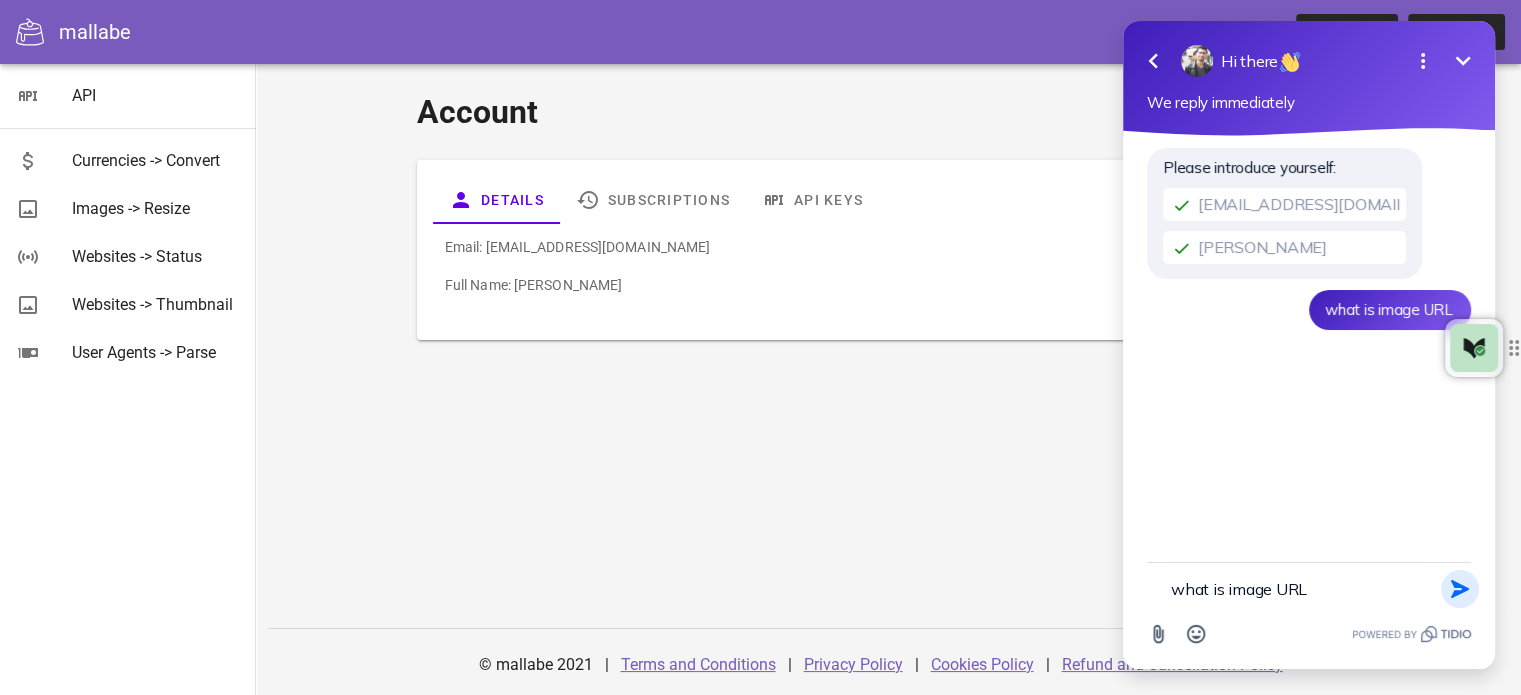 type on "what is image URL" 